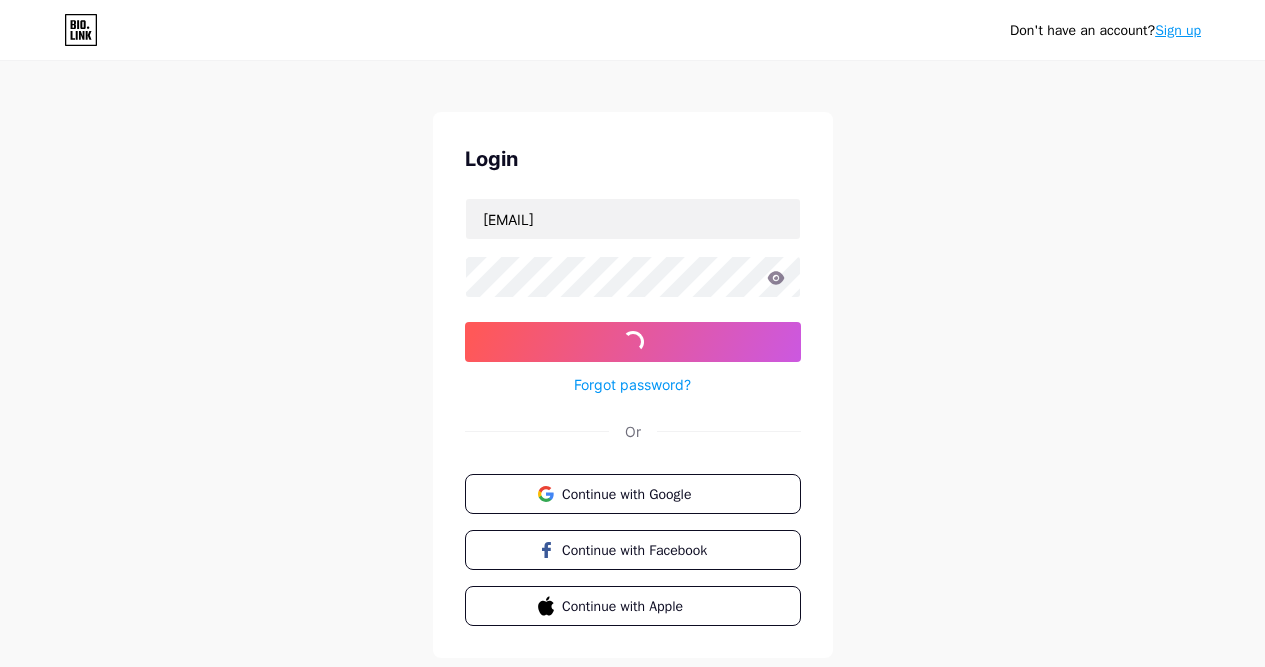 scroll, scrollTop: 40, scrollLeft: 0, axis: vertical 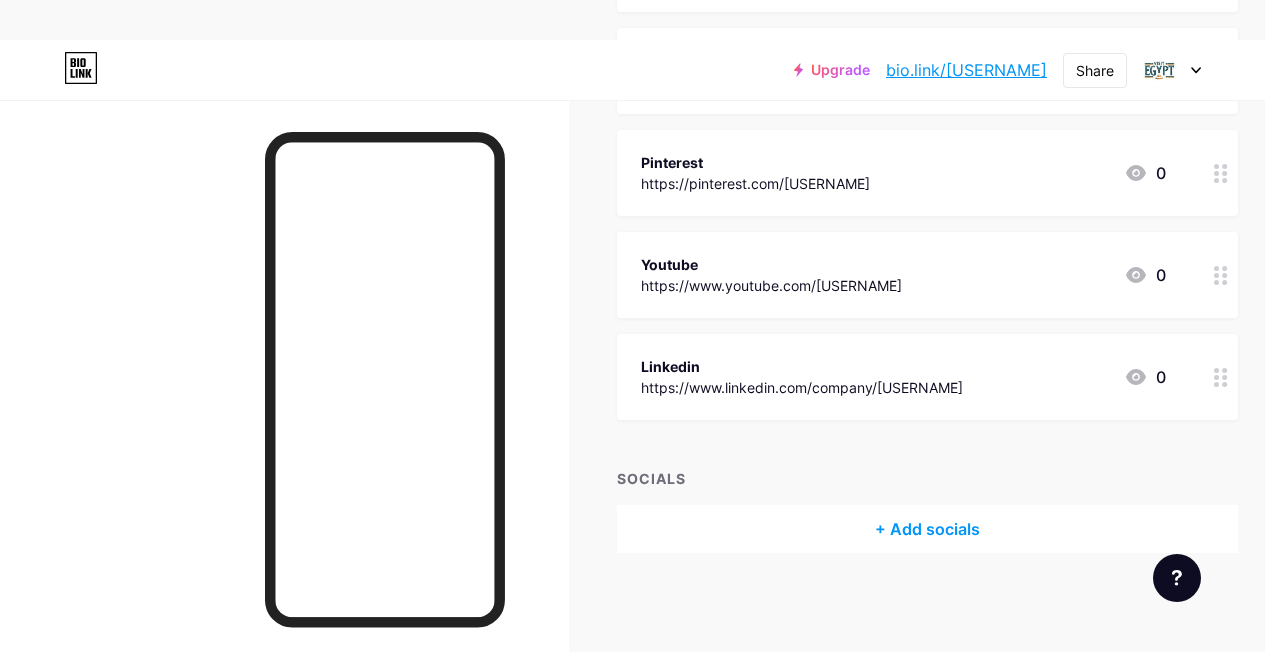 click on "+ Add socials" at bounding box center (927, 529) 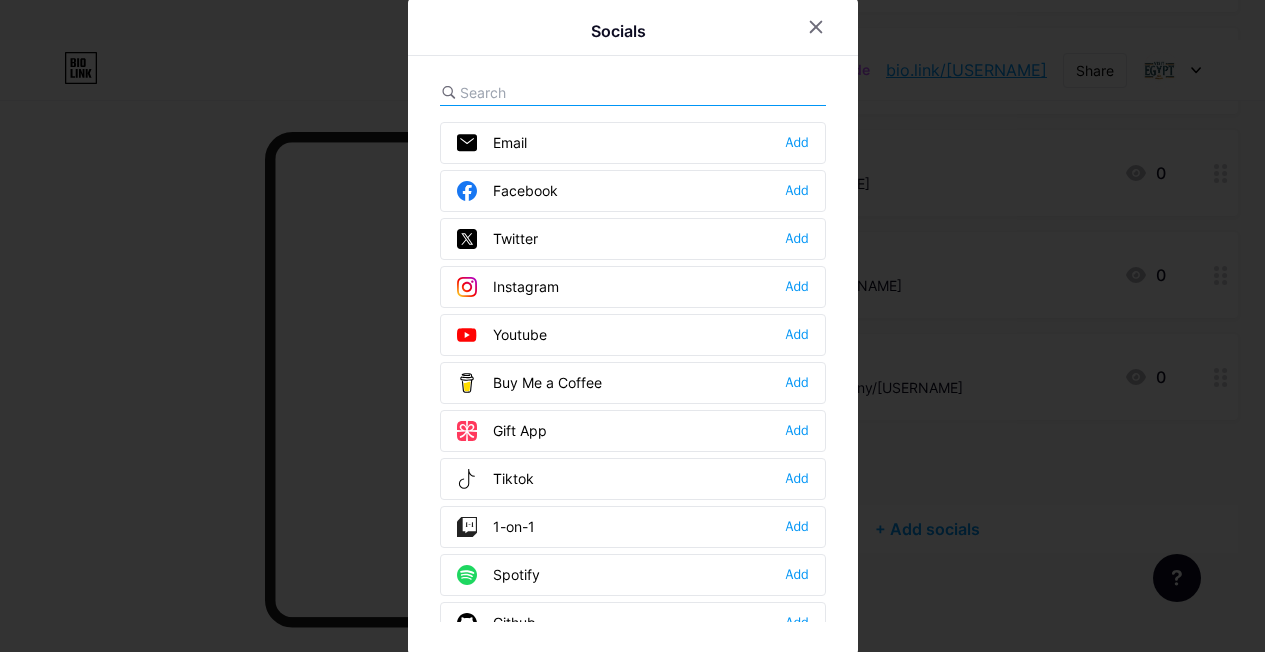 scroll, scrollTop: 414, scrollLeft: 0, axis: vertical 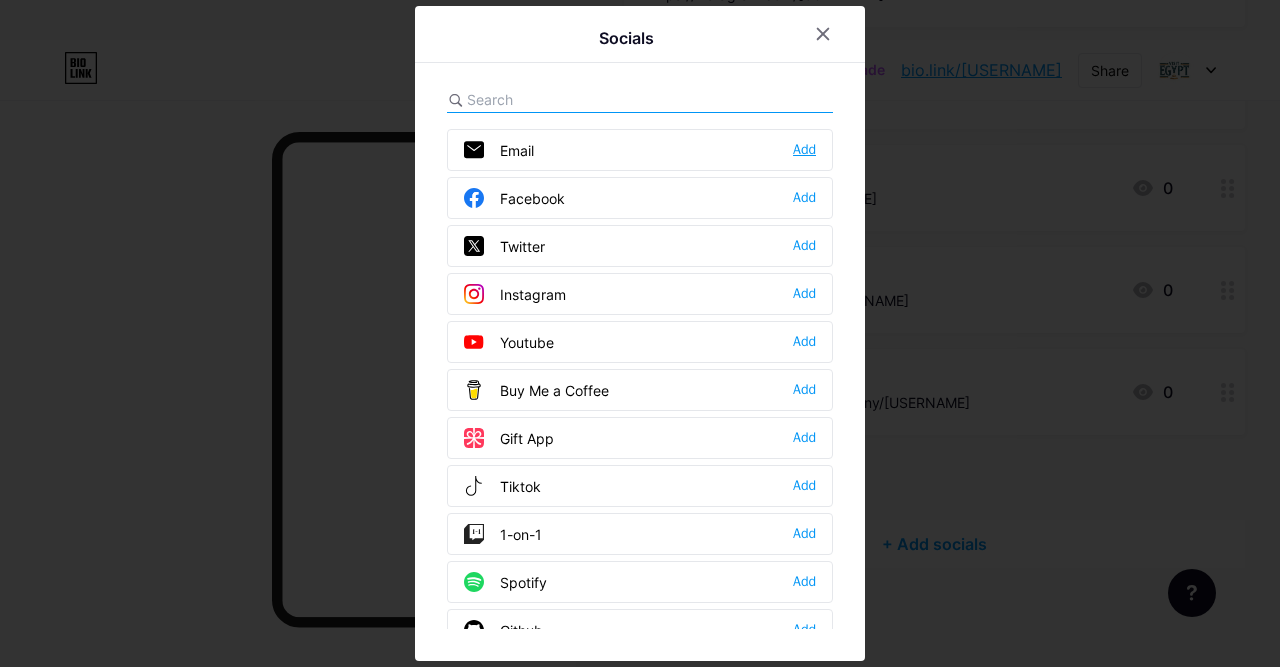 click on "Add" at bounding box center (804, 150) 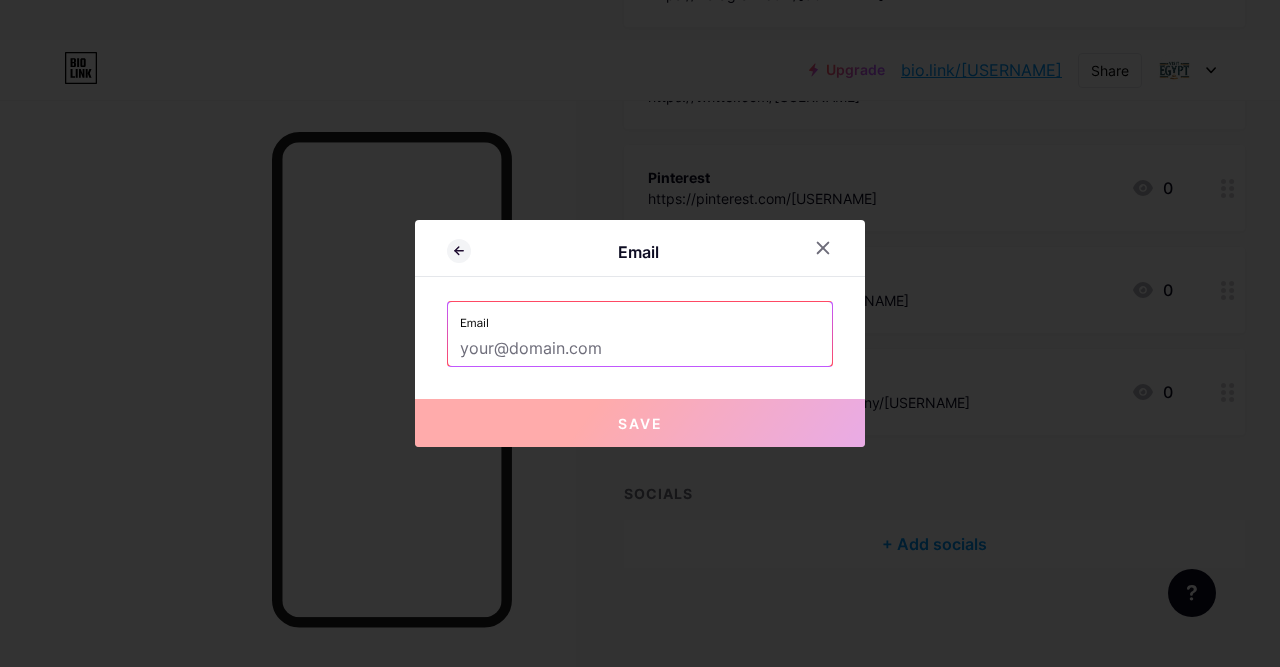 click at bounding box center (640, 349) 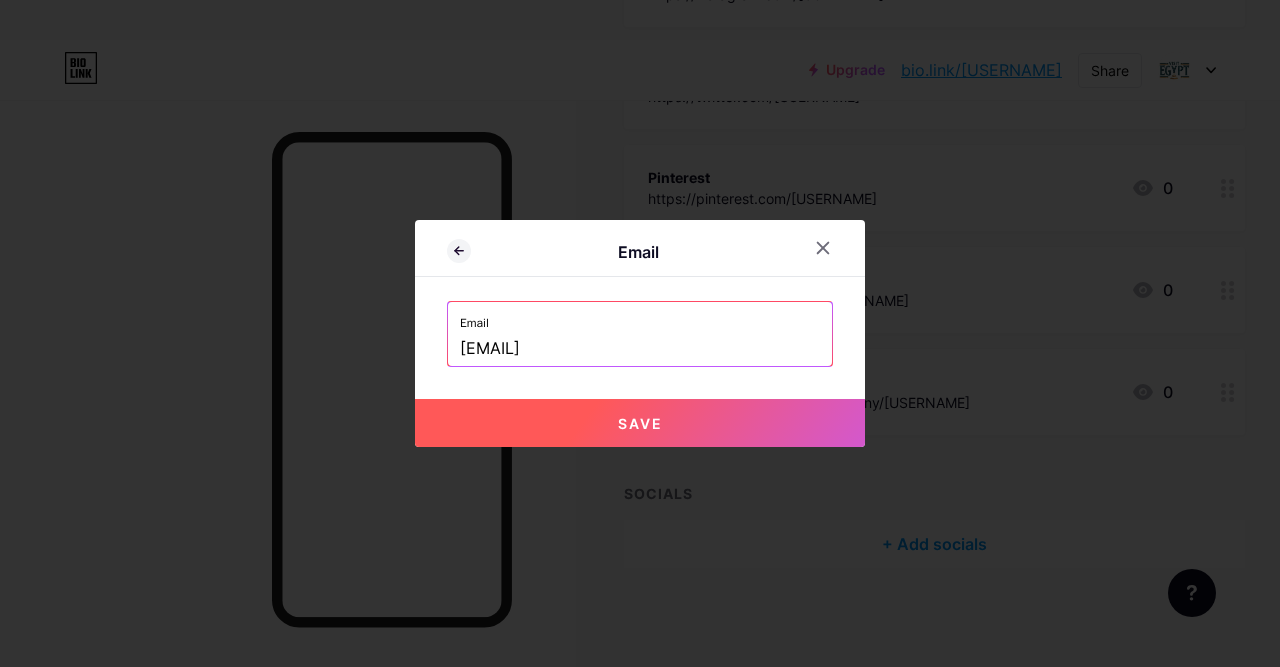 click on "Save" at bounding box center (640, 423) 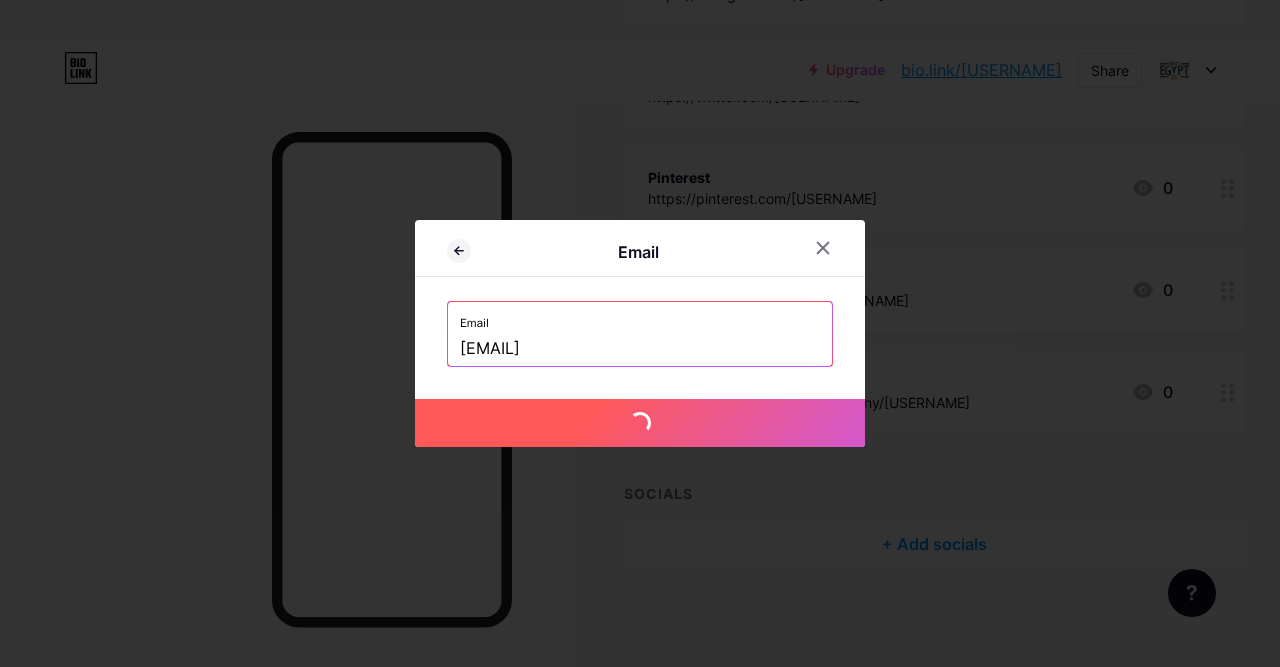 type on "mailto:[EMAIL]" 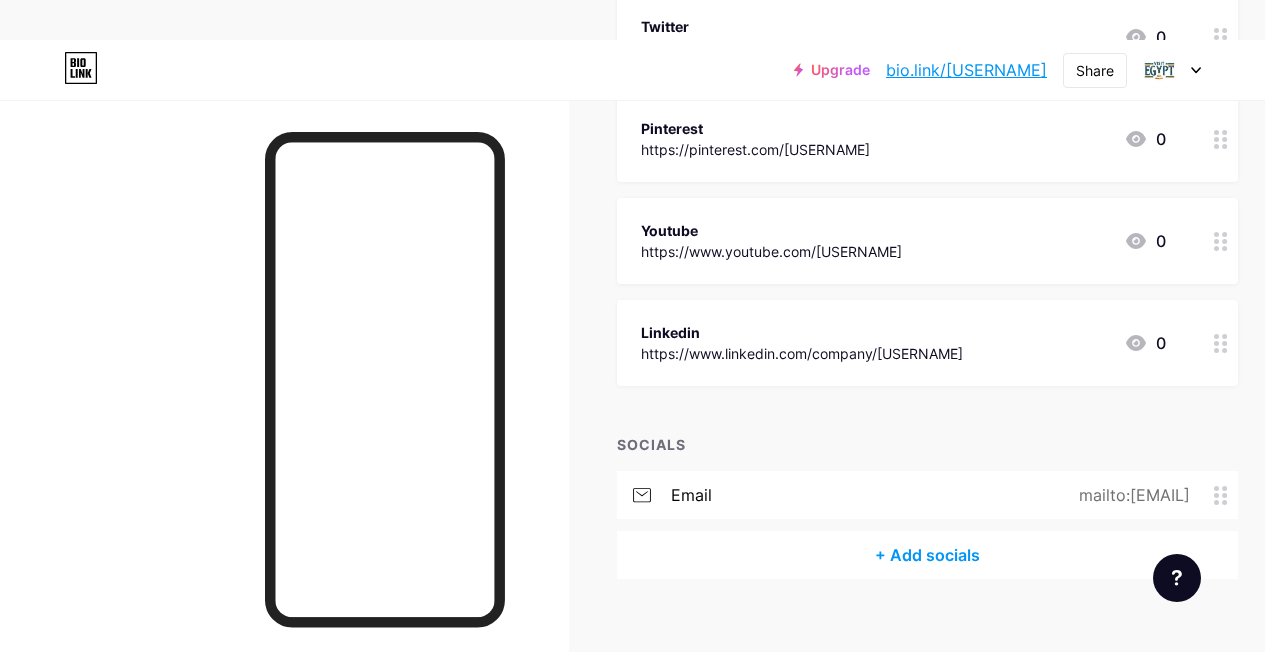 scroll, scrollTop: 489, scrollLeft: 0, axis: vertical 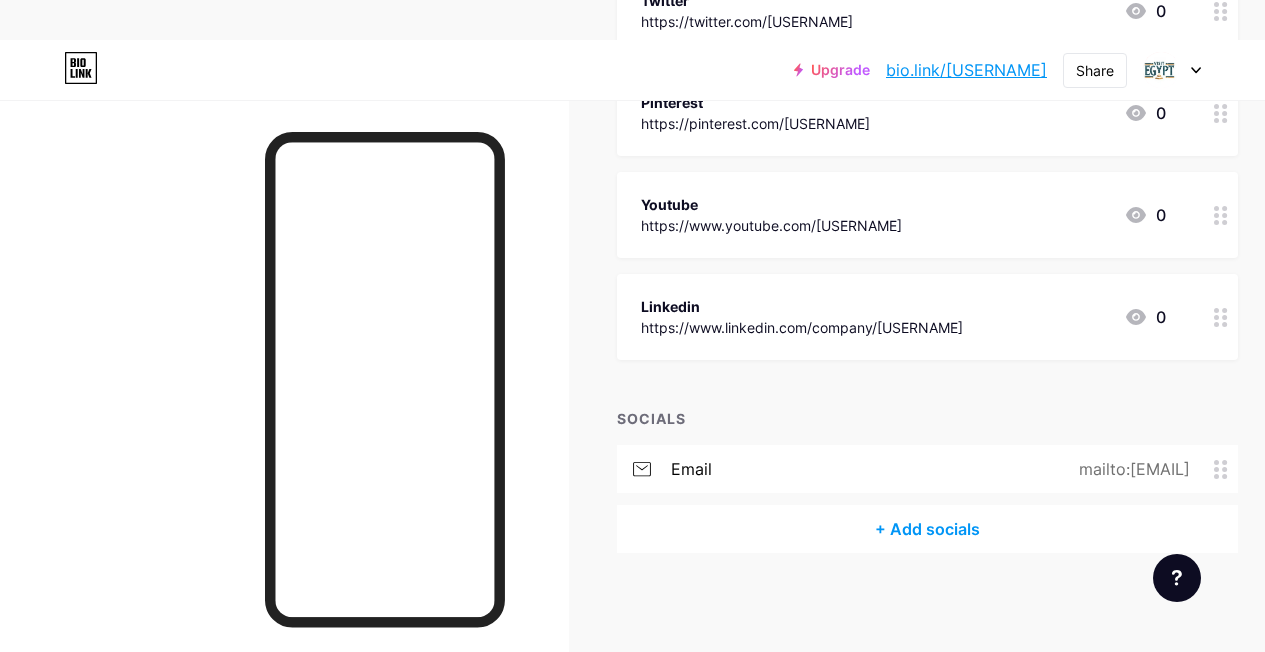 click on "+ Add socials" at bounding box center [927, 529] 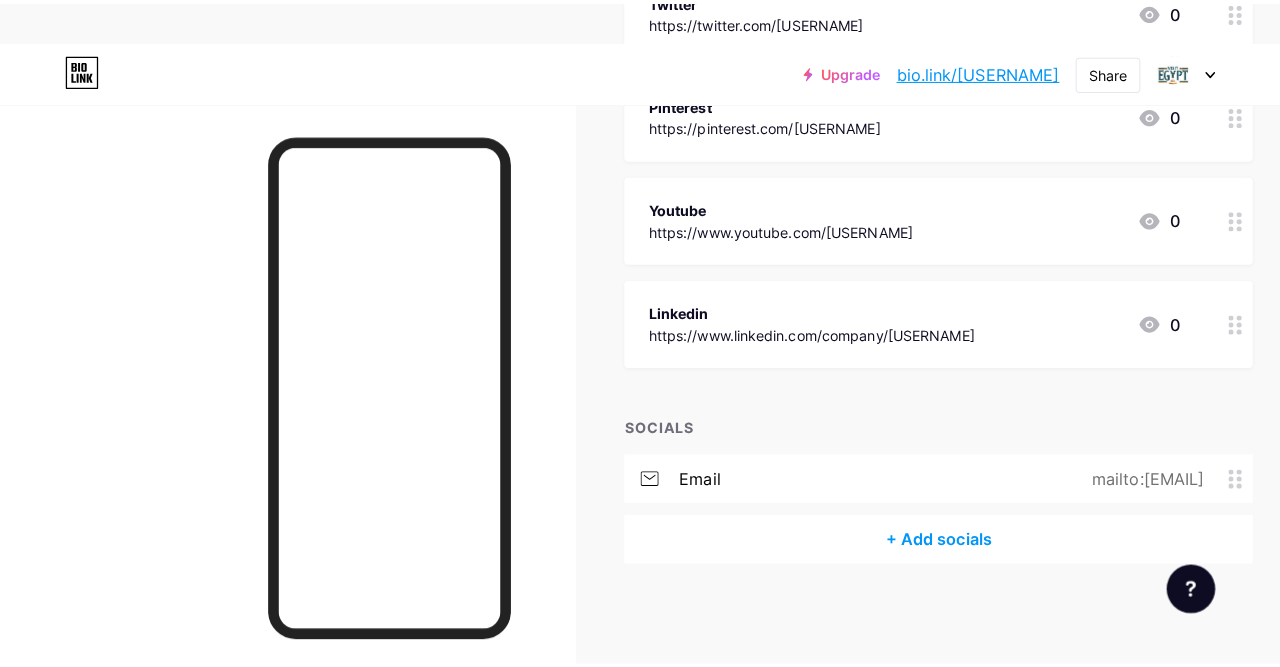 scroll, scrollTop: 474, scrollLeft: 0, axis: vertical 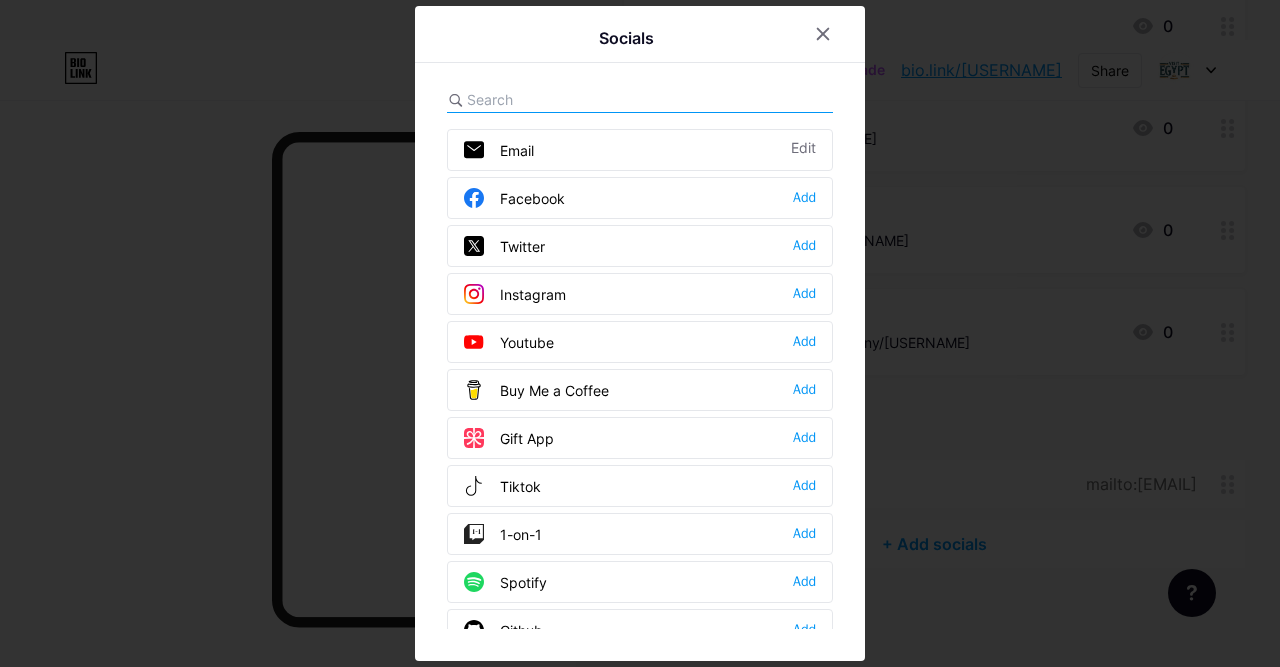 click at bounding box center (640, 333) 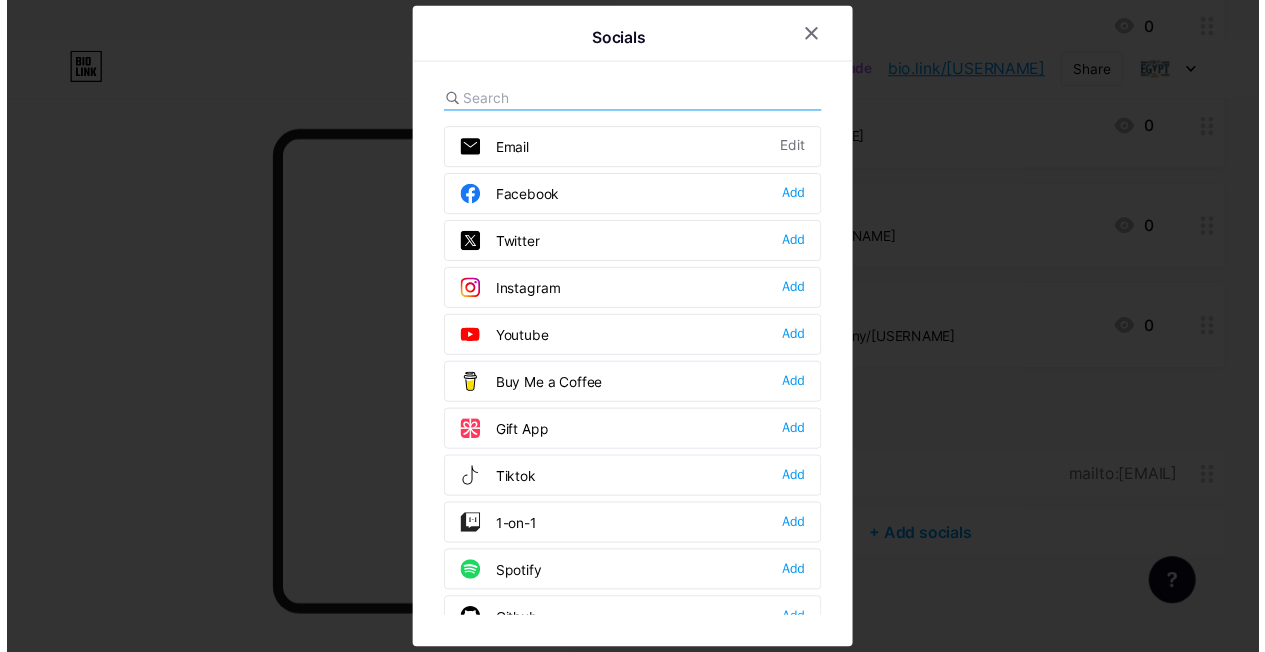 scroll, scrollTop: 489, scrollLeft: 0, axis: vertical 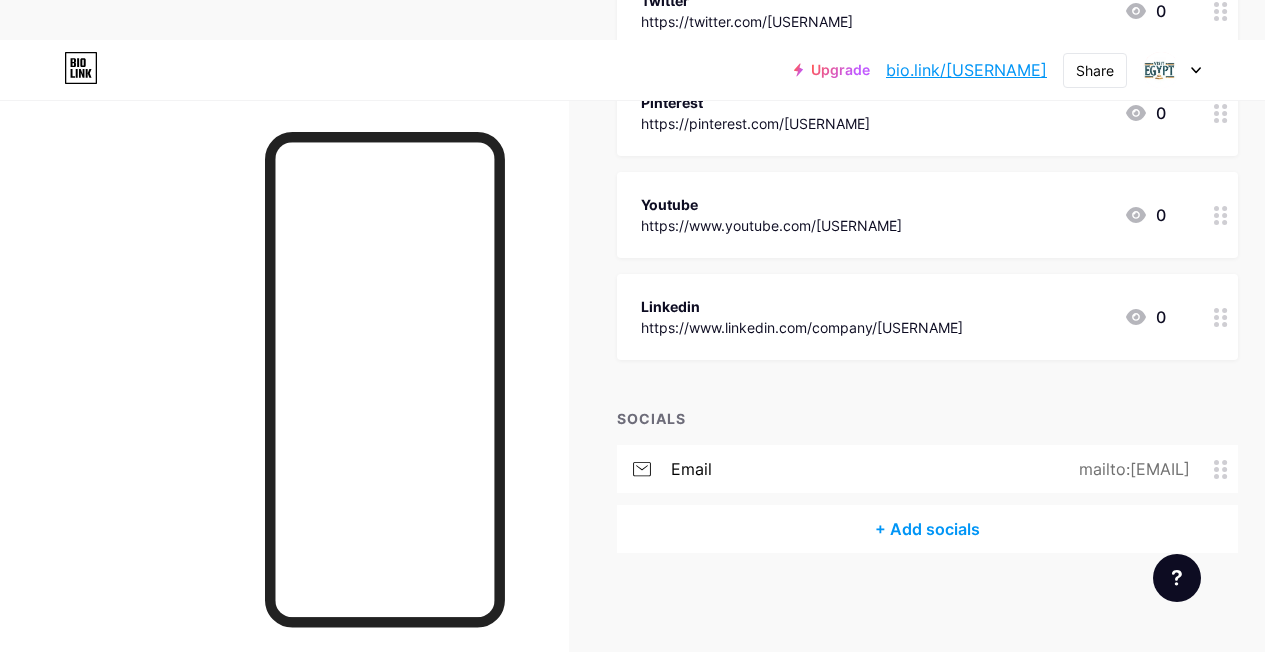 click on "+ Add socials" at bounding box center [927, 529] 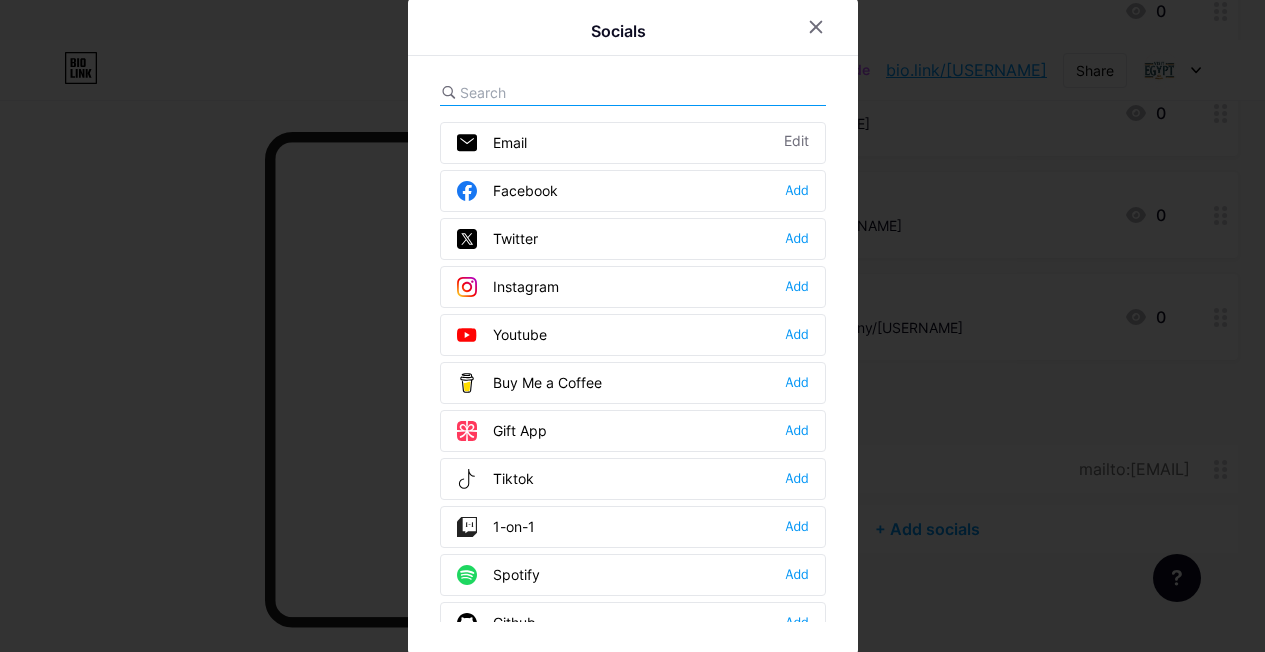 scroll, scrollTop: 474, scrollLeft: 0, axis: vertical 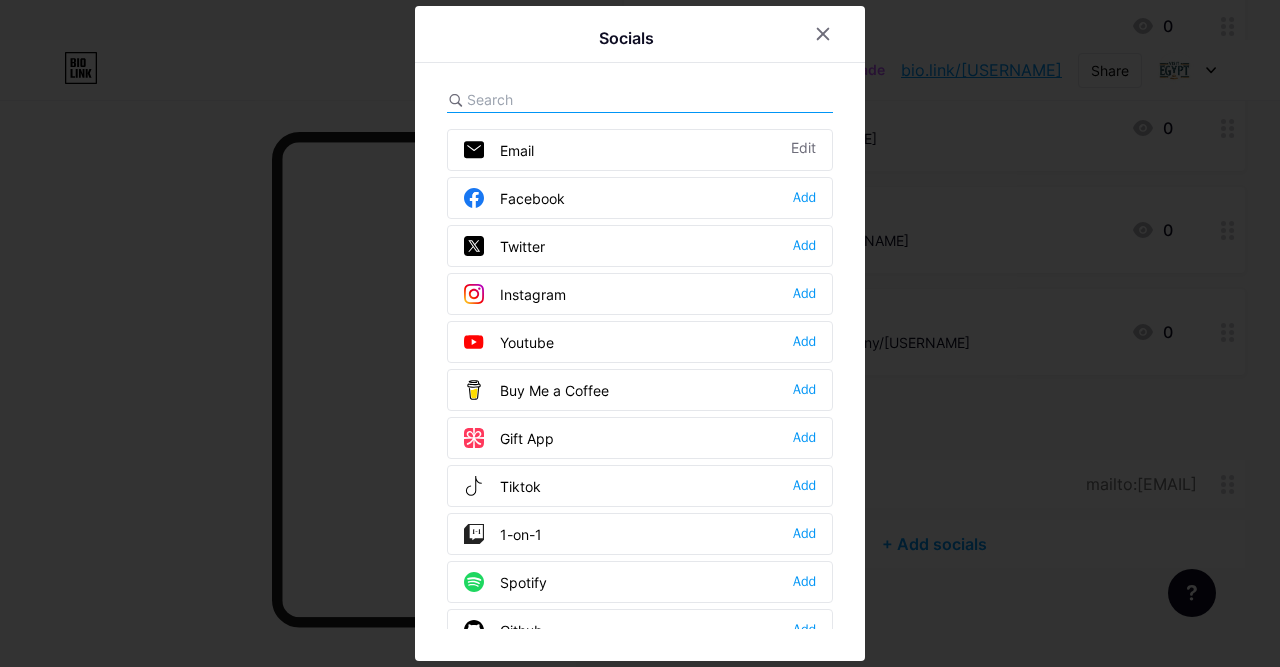 click on "Facebook
Add" at bounding box center (640, 198) 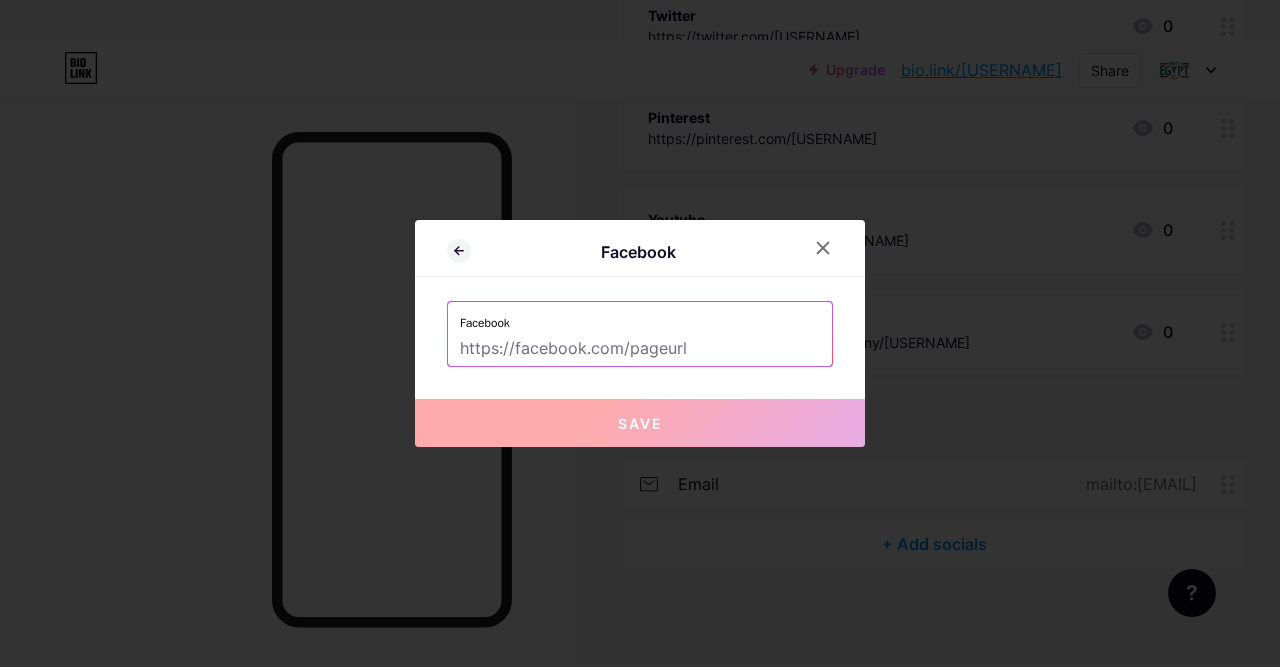 click at bounding box center [640, 349] 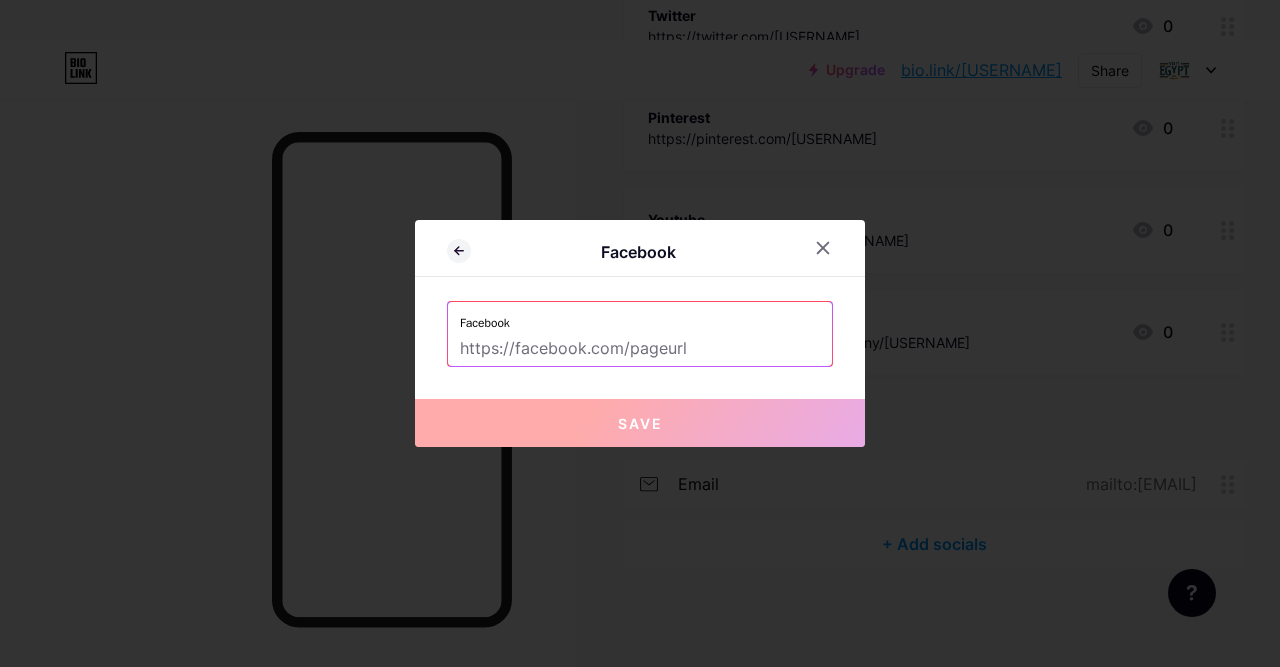 click on "Facebook" at bounding box center [640, 317] 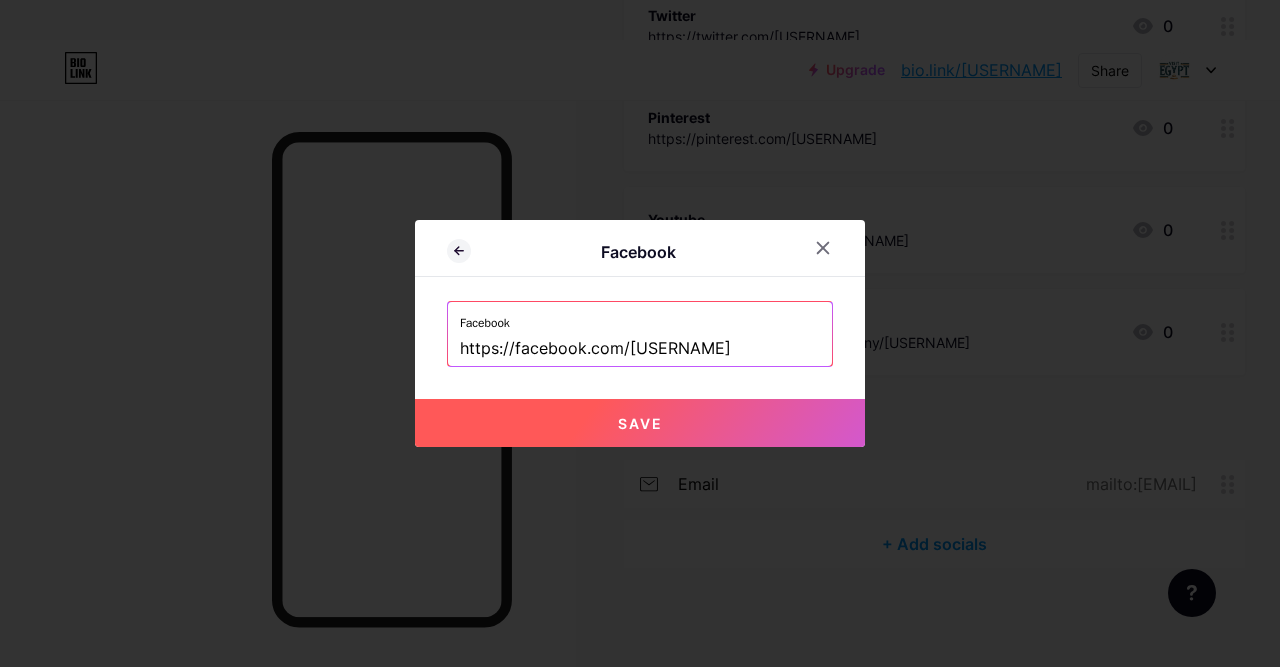 type on "https://facebook.com/[USERNAME]" 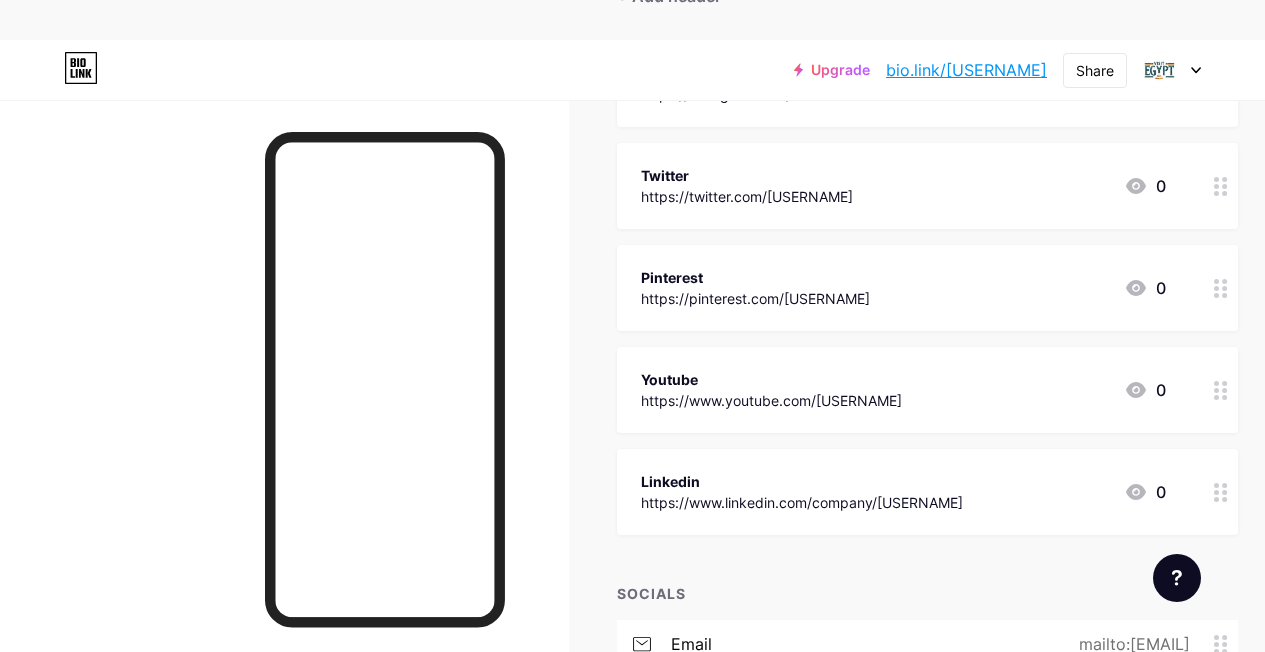 scroll, scrollTop: 149, scrollLeft: 0, axis: vertical 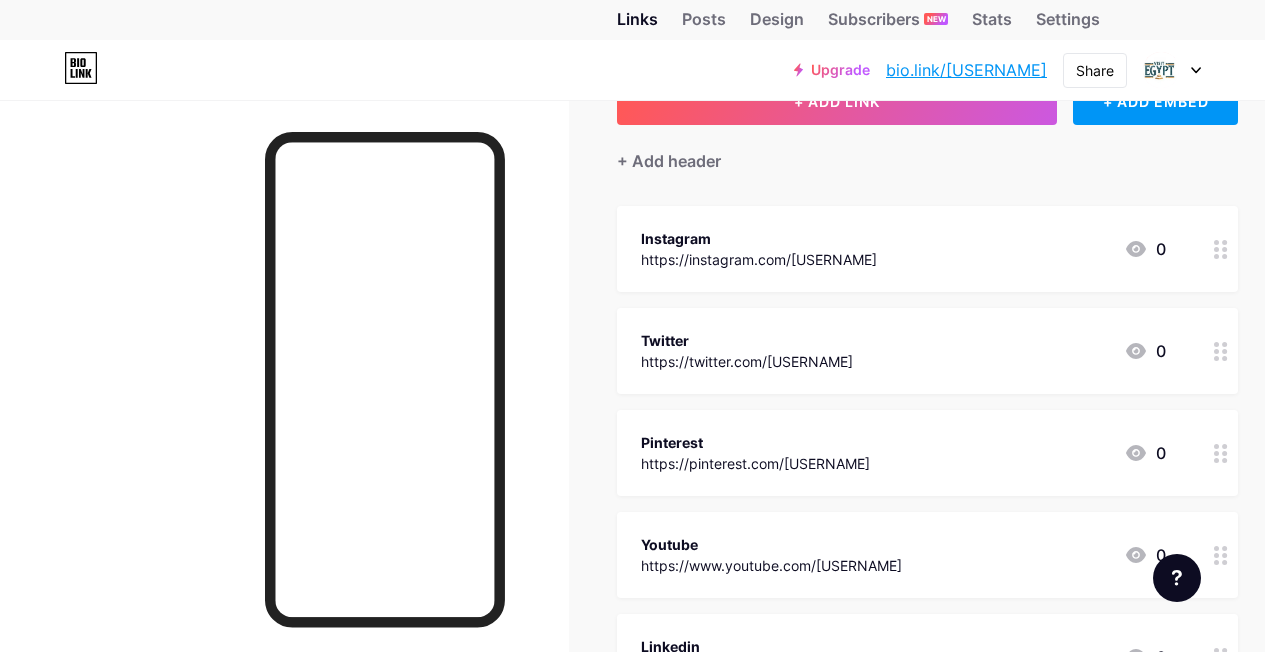 click 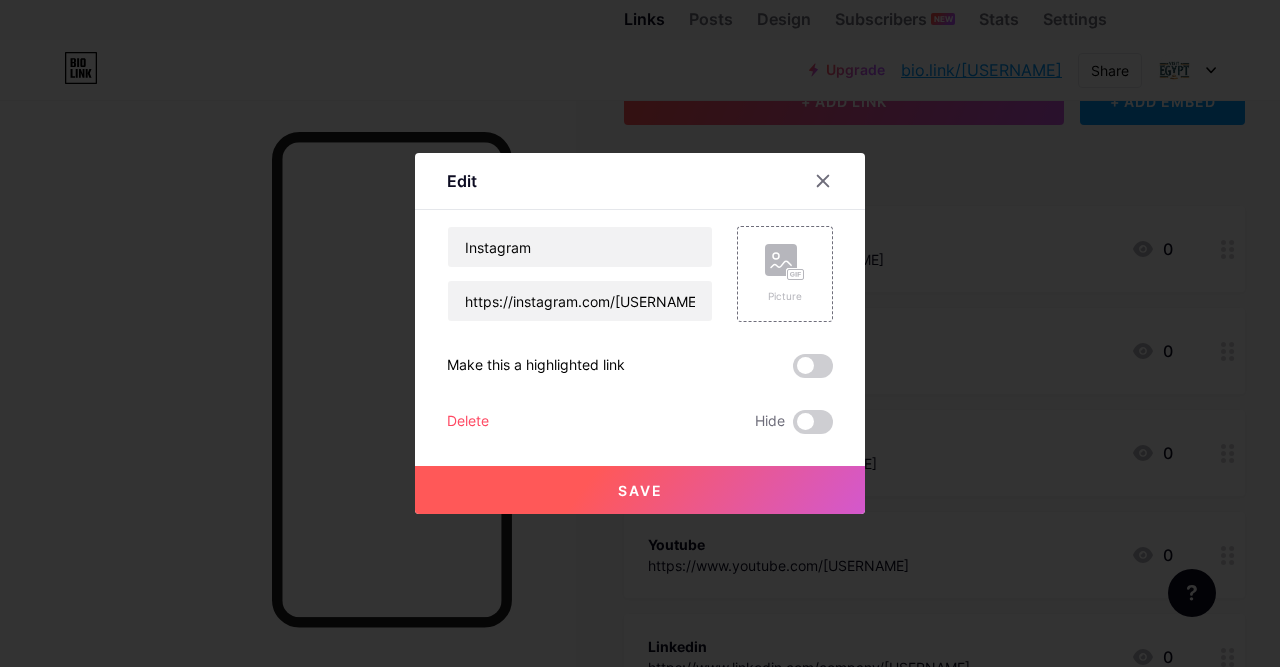 click on "Delete" at bounding box center [468, 422] 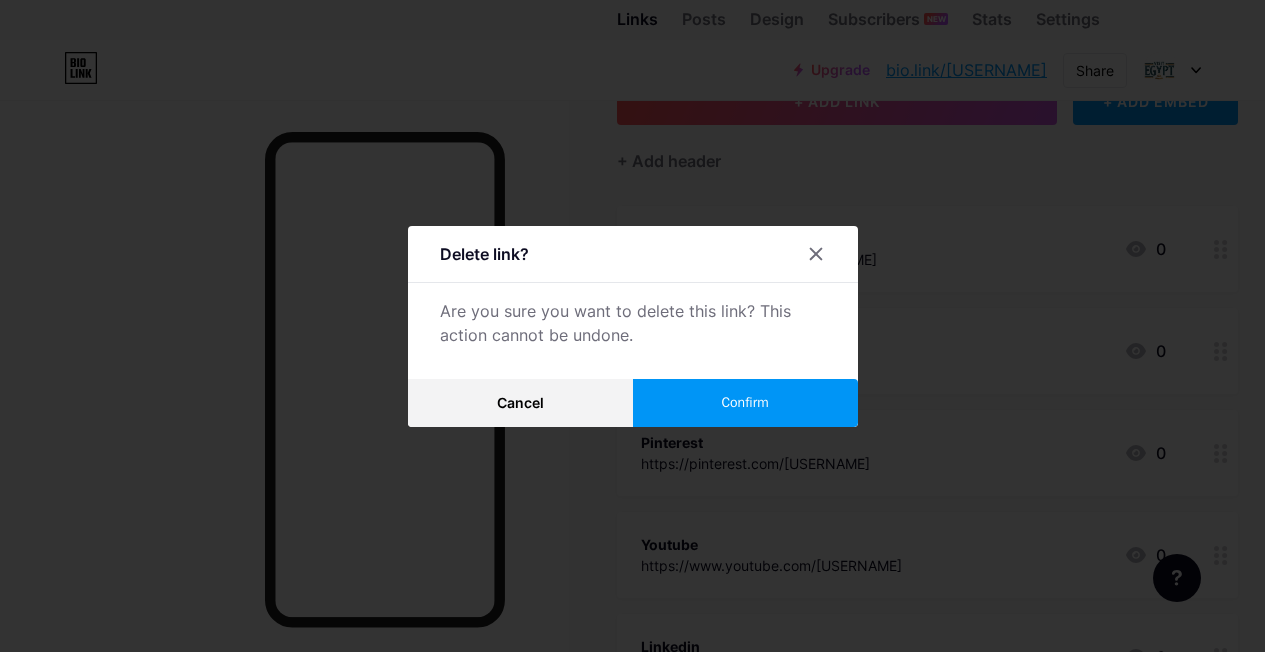 click on "Confirm" at bounding box center (744, 402) 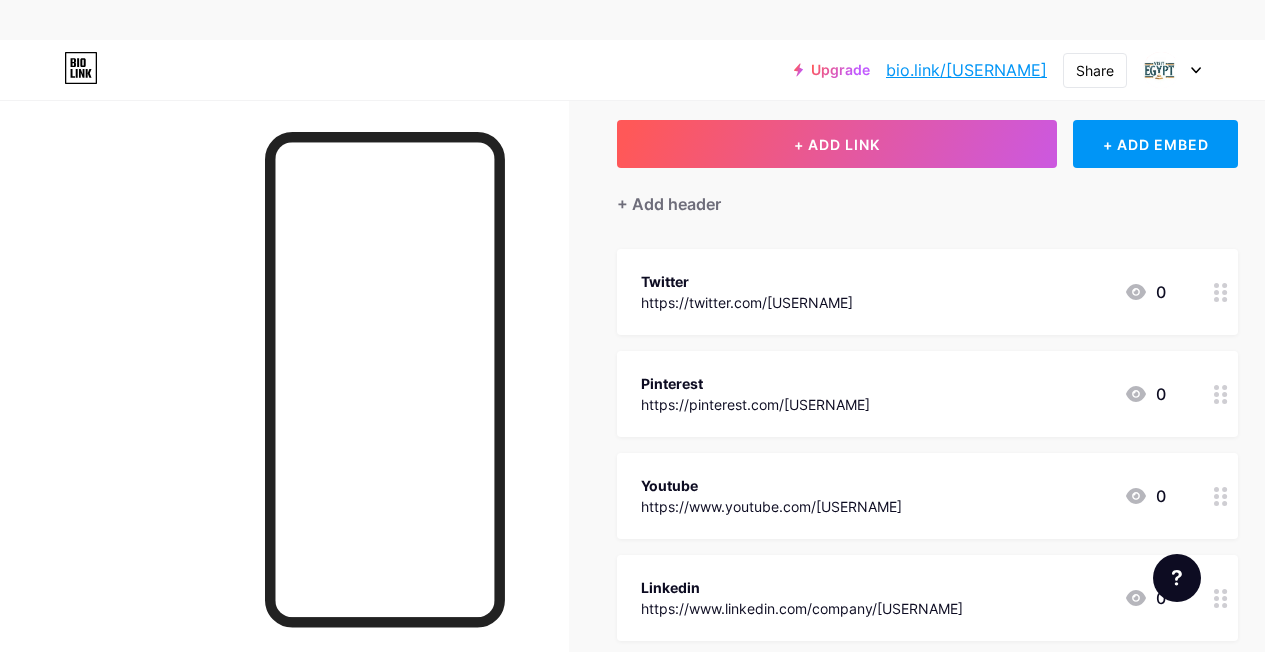 scroll, scrollTop: 100, scrollLeft: 0, axis: vertical 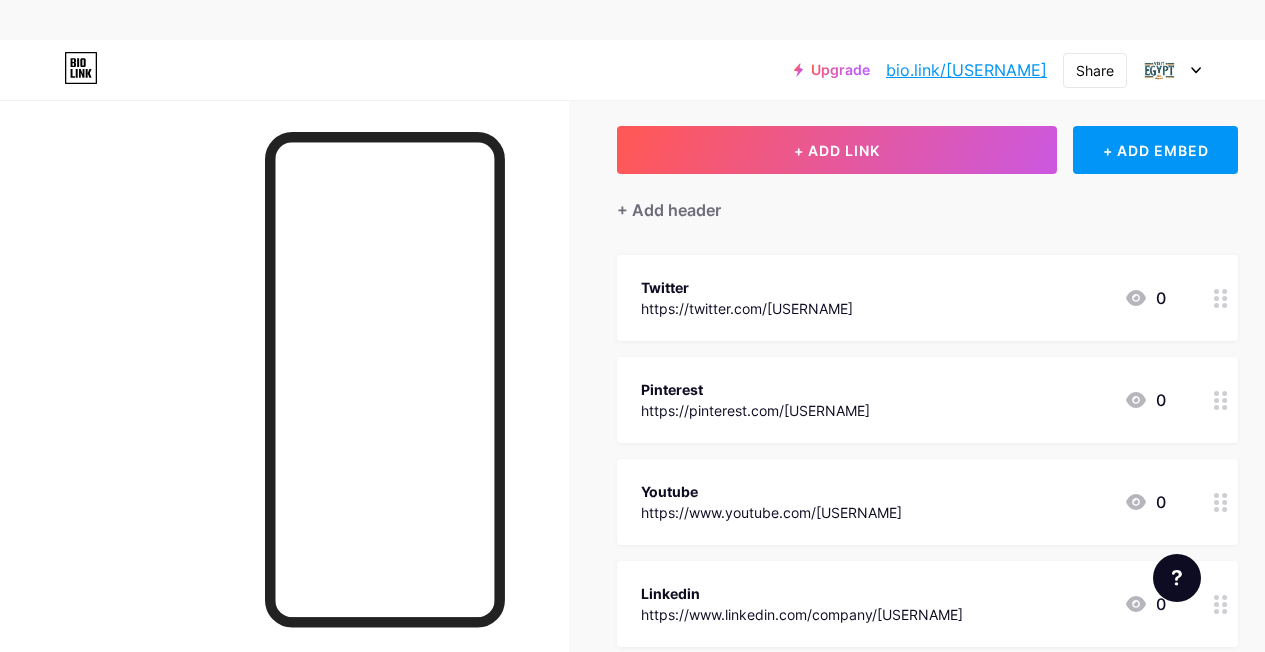 click 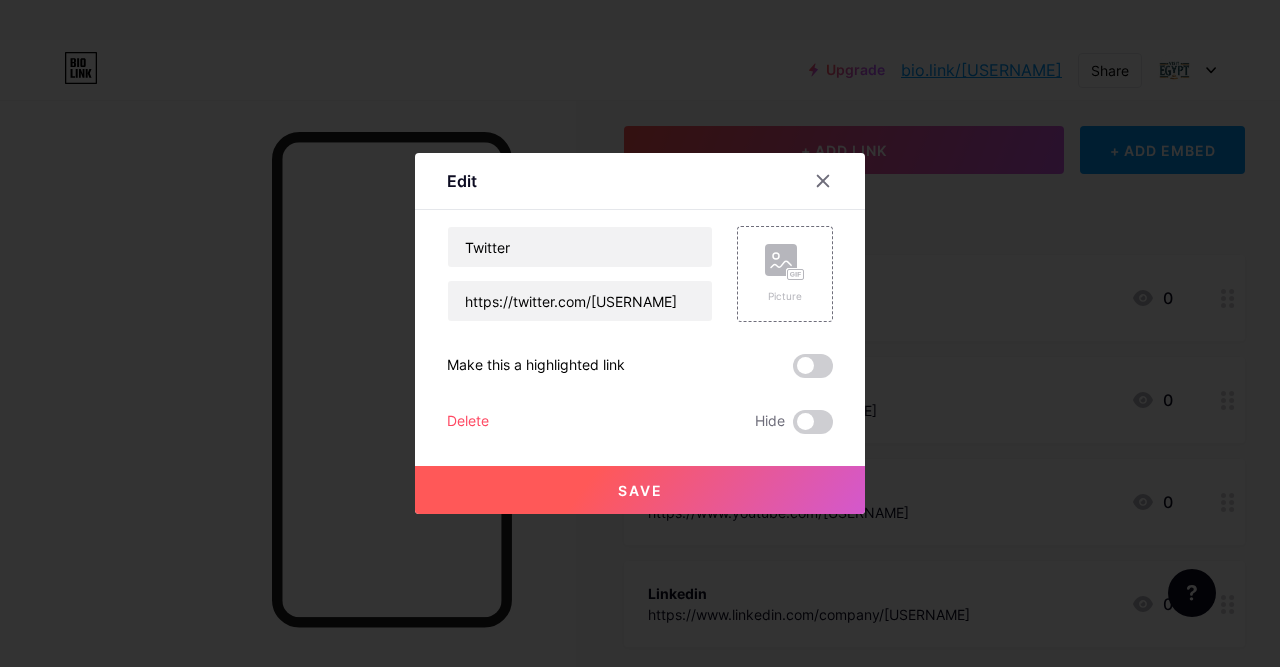click on "Delete" at bounding box center [468, 422] 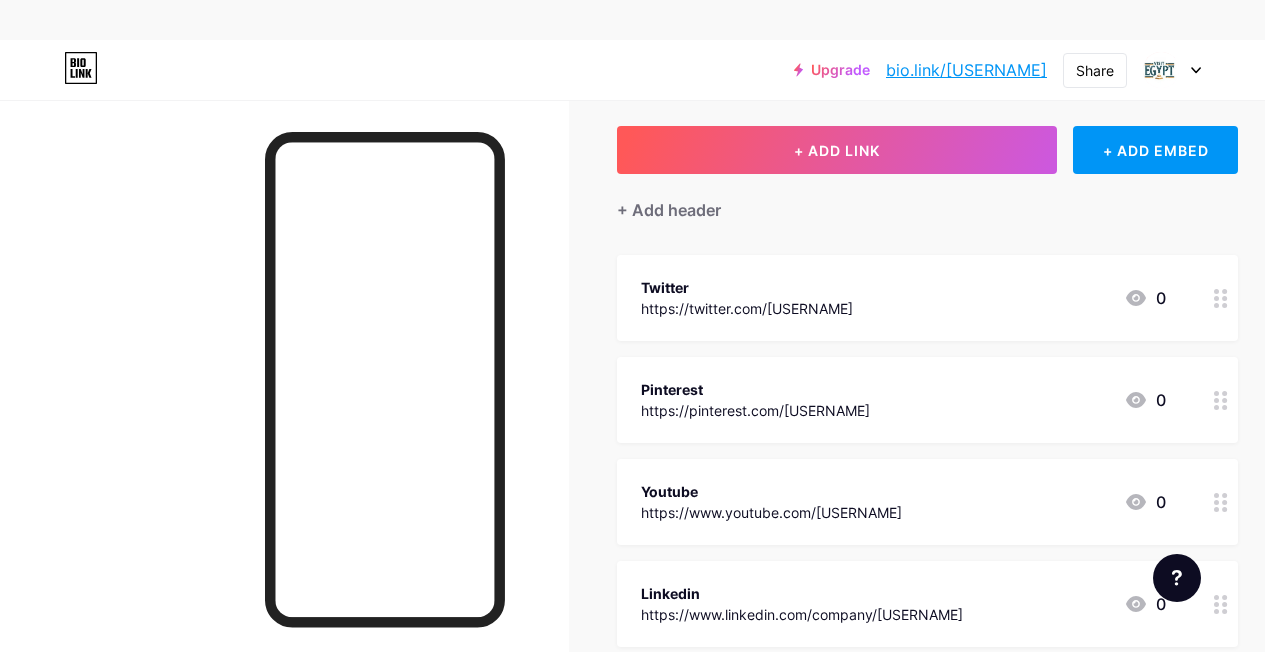 click on "Confirm" at bounding box center (744, 402) 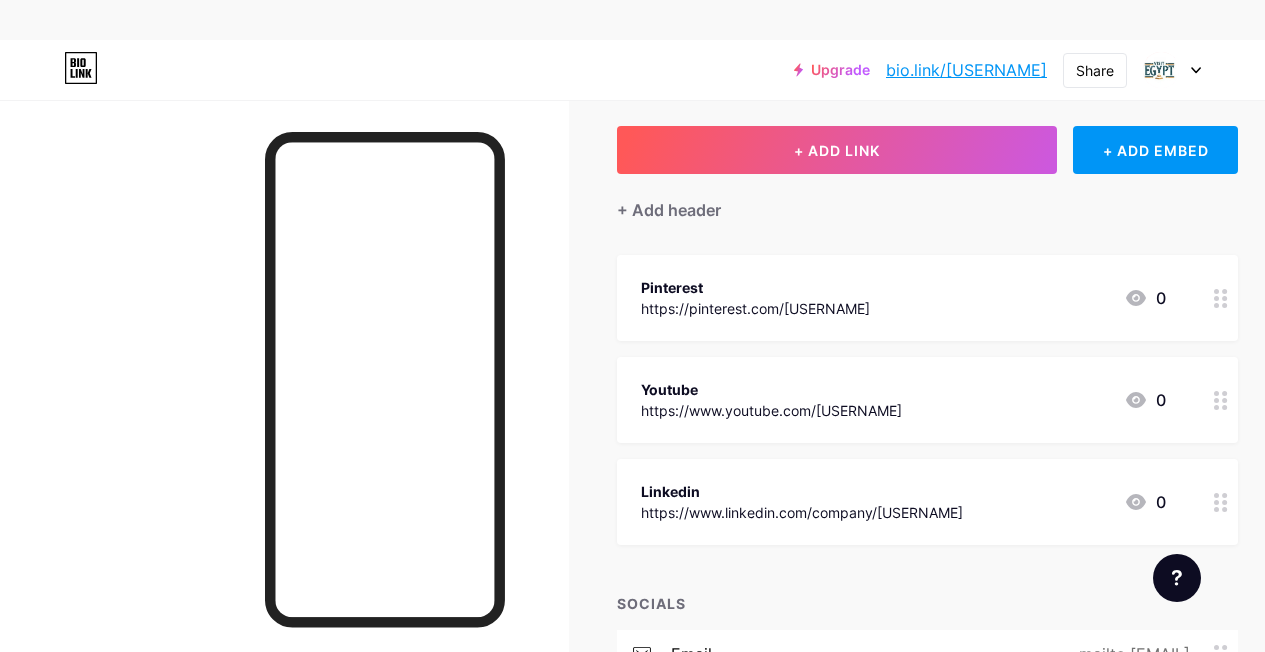 click 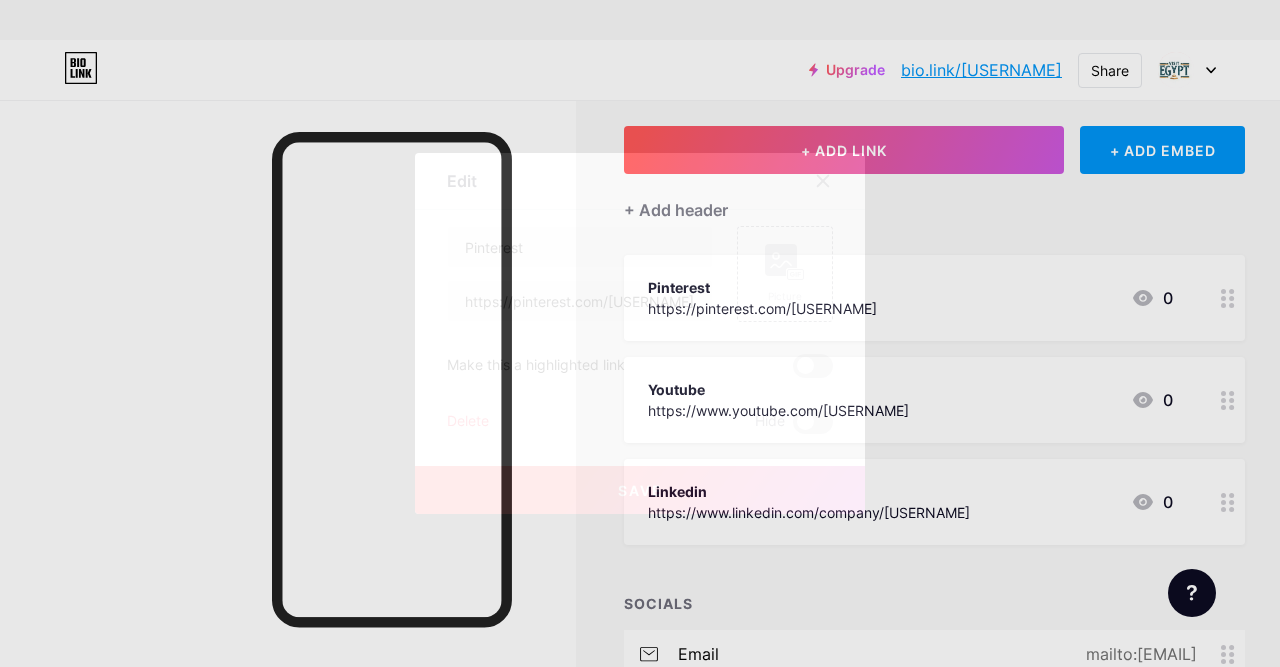 click on "Delete
Hide" at bounding box center [640, 422] 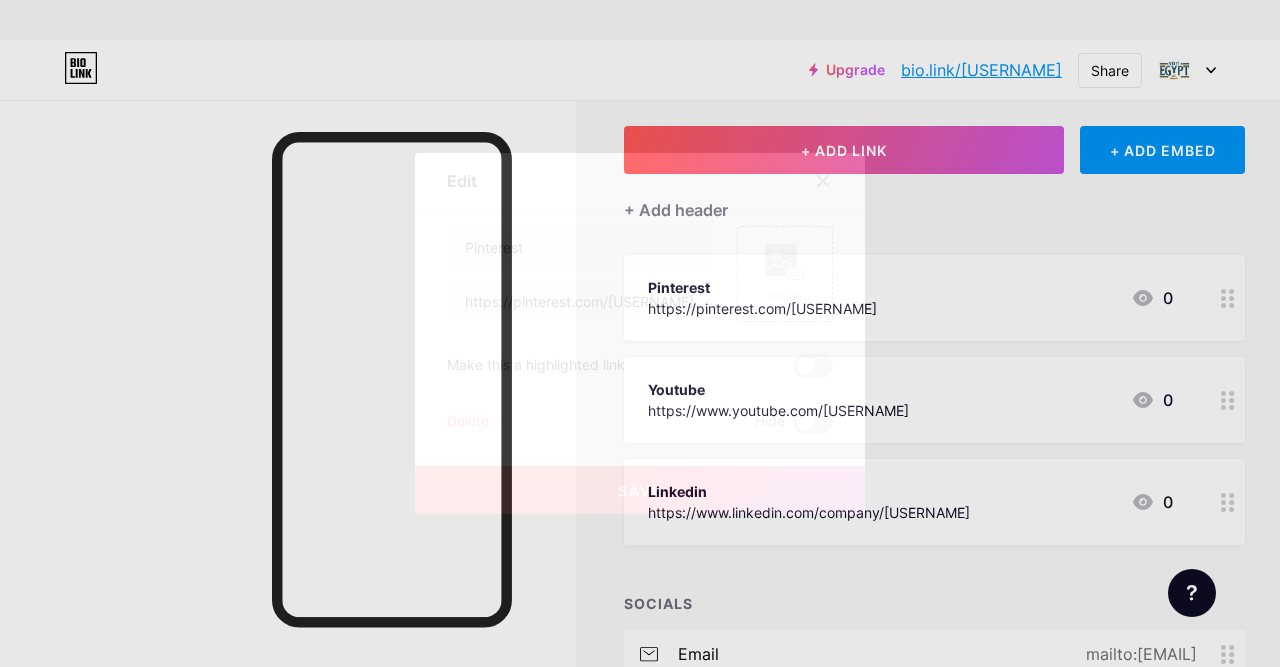 click on "Delete" at bounding box center (468, 422) 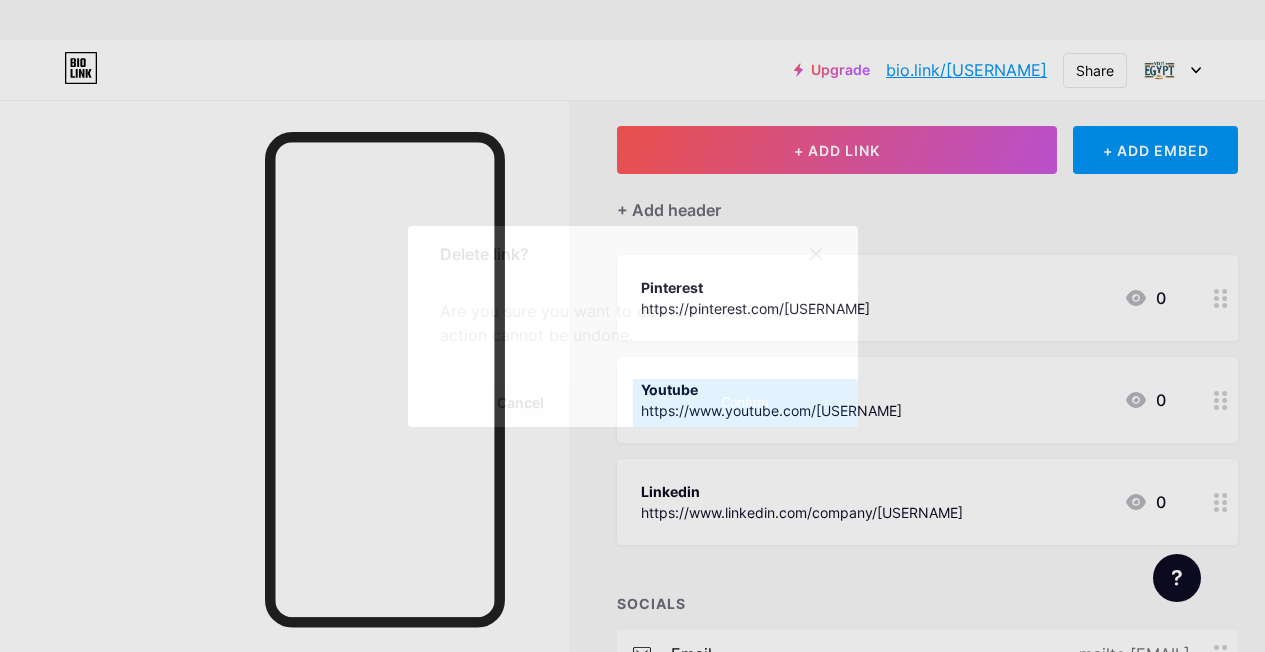 click on "Confirm" at bounding box center (744, 402) 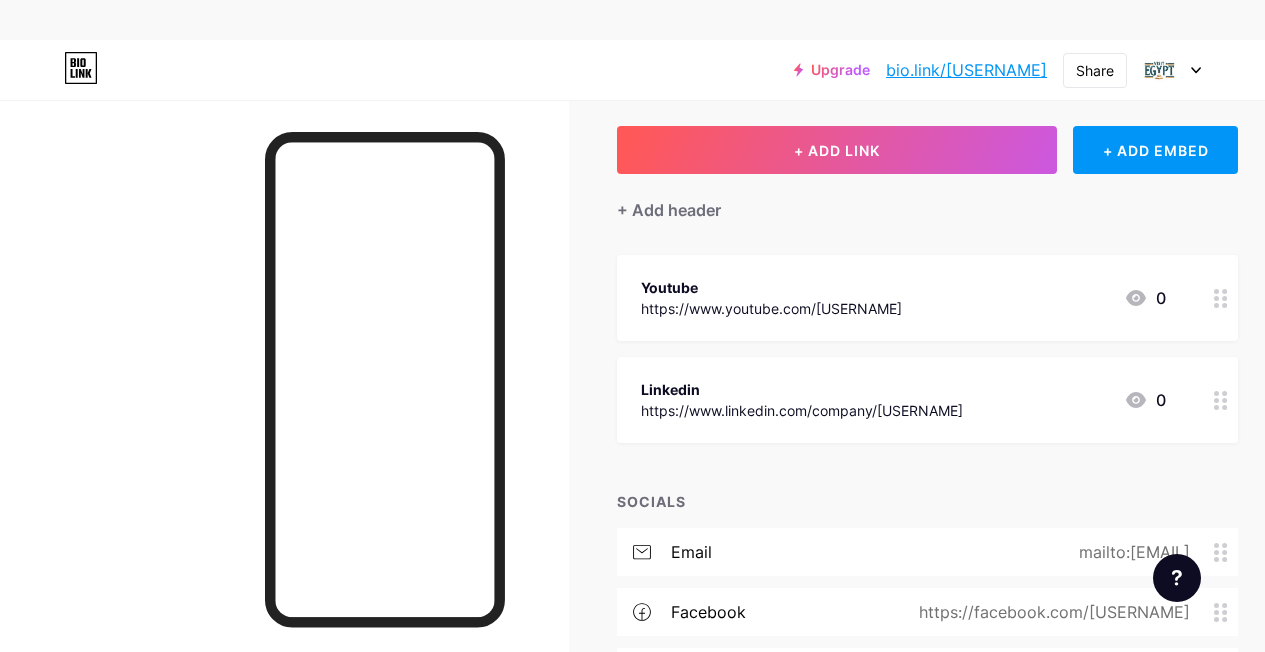 click 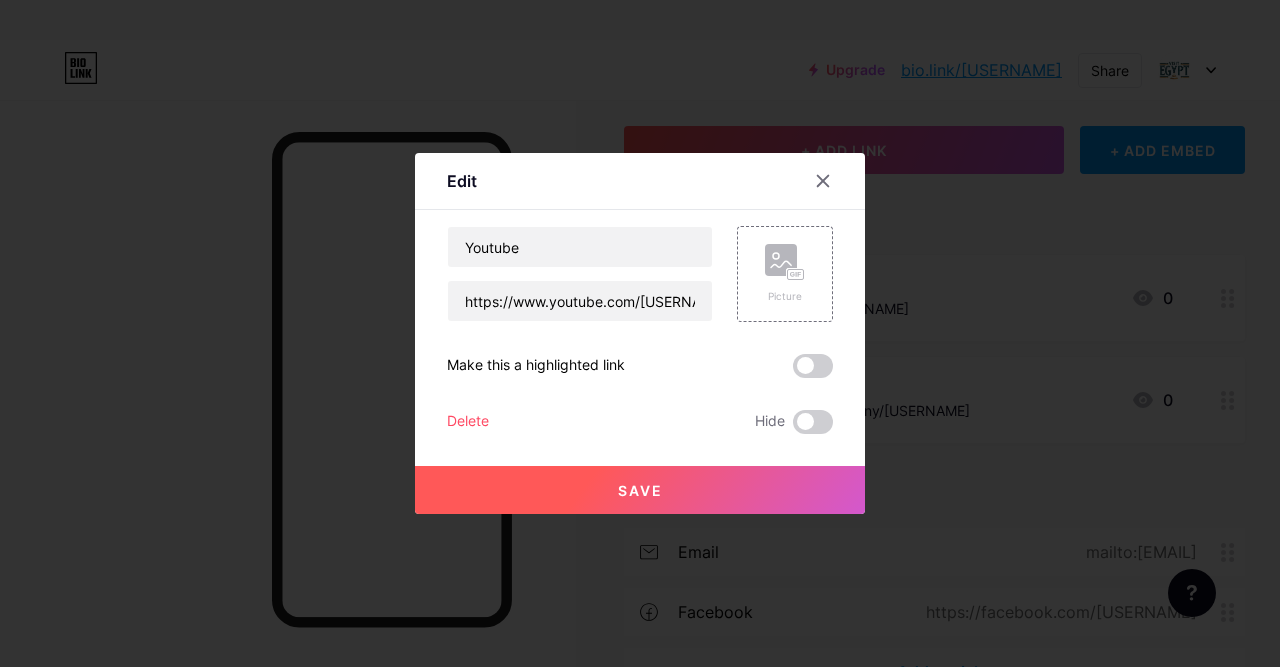 click on "Delete" at bounding box center [468, 422] 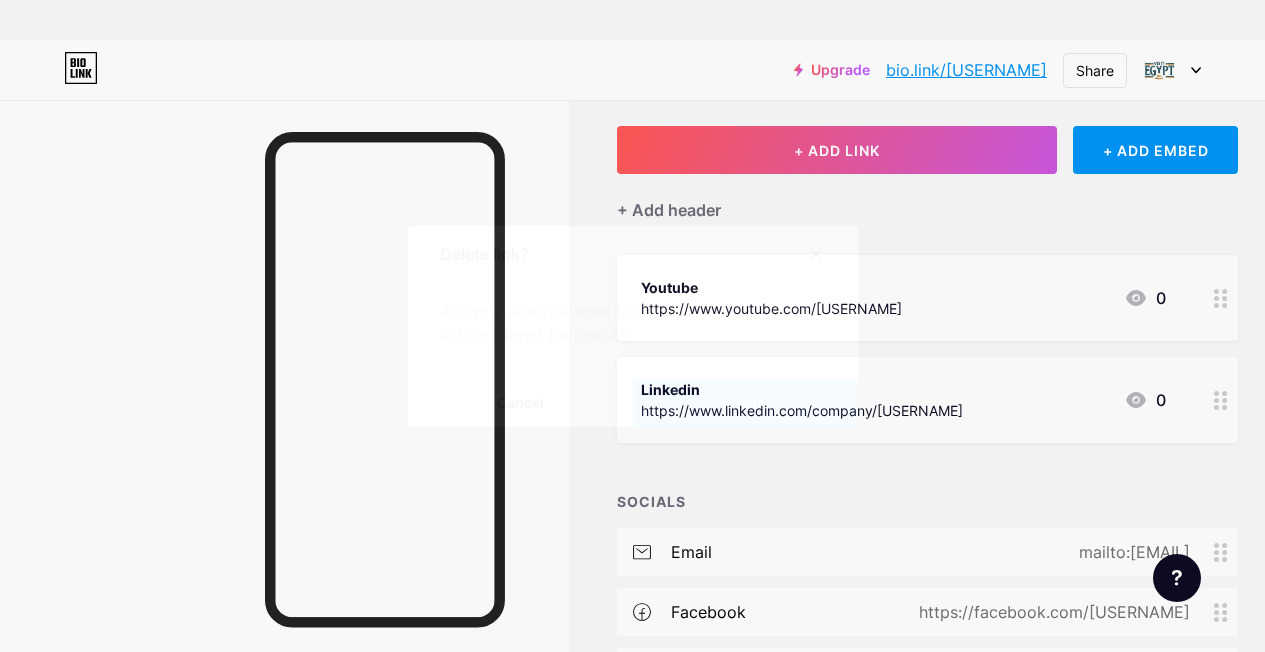 click on "Confirm" at bounding box center (744, 402) 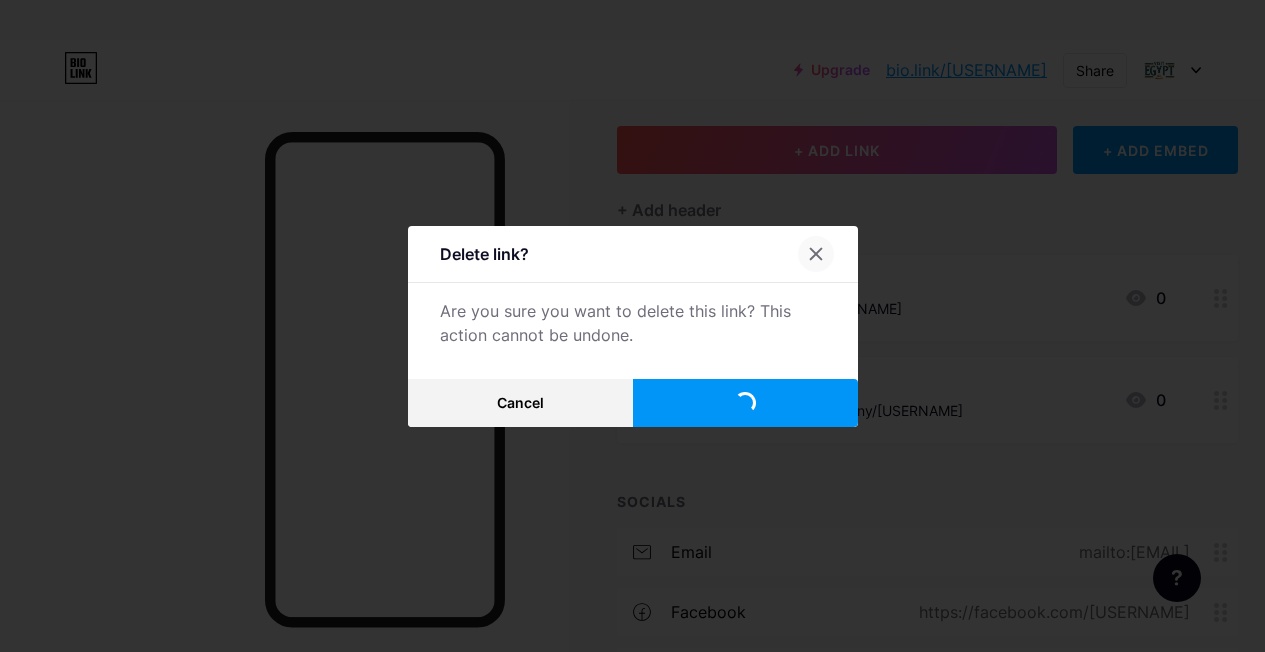 click at bounding box center [816, 254] 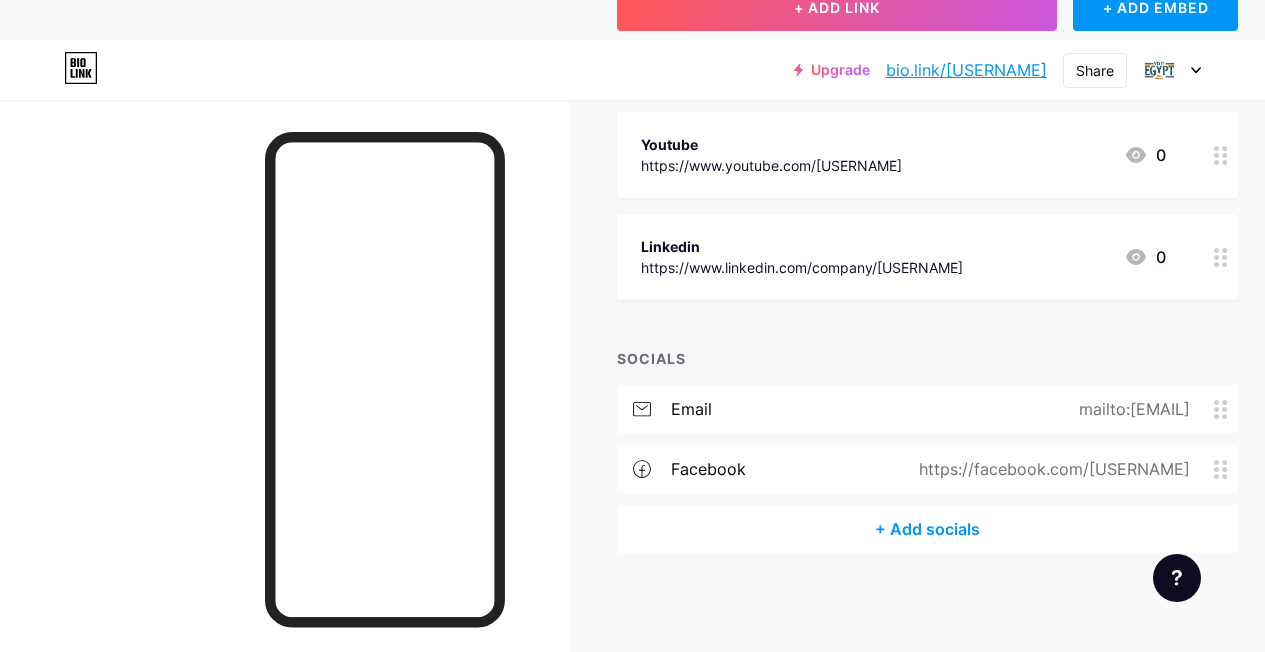 click on "+ Add socials" at bounding box center [927, 529] 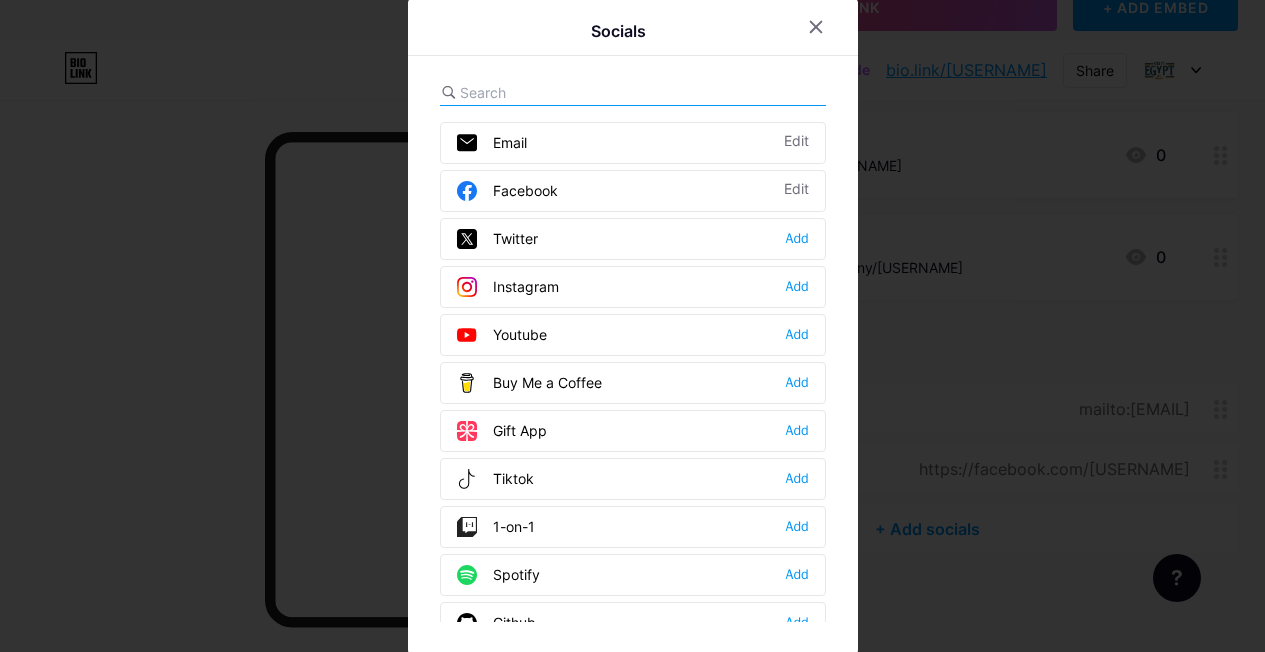 scroll, scrollTop: 228, scrollLeft: 0, axis: vertical 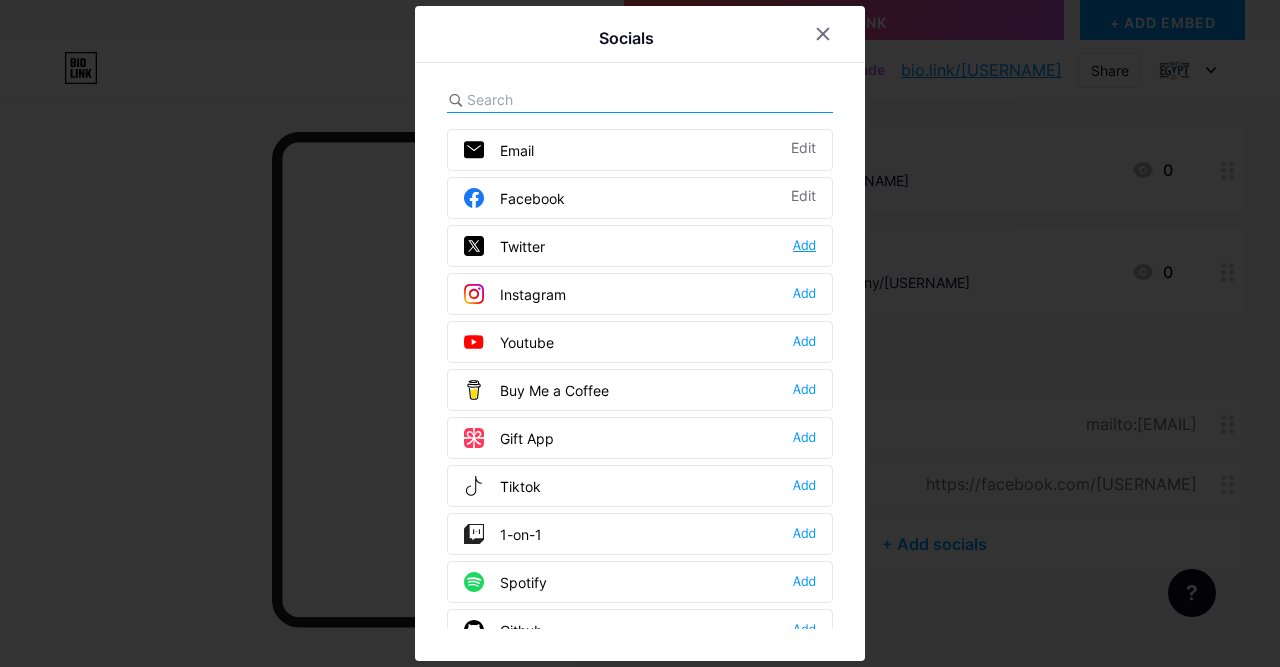 click on "Add" at bounding box center (804, 246) 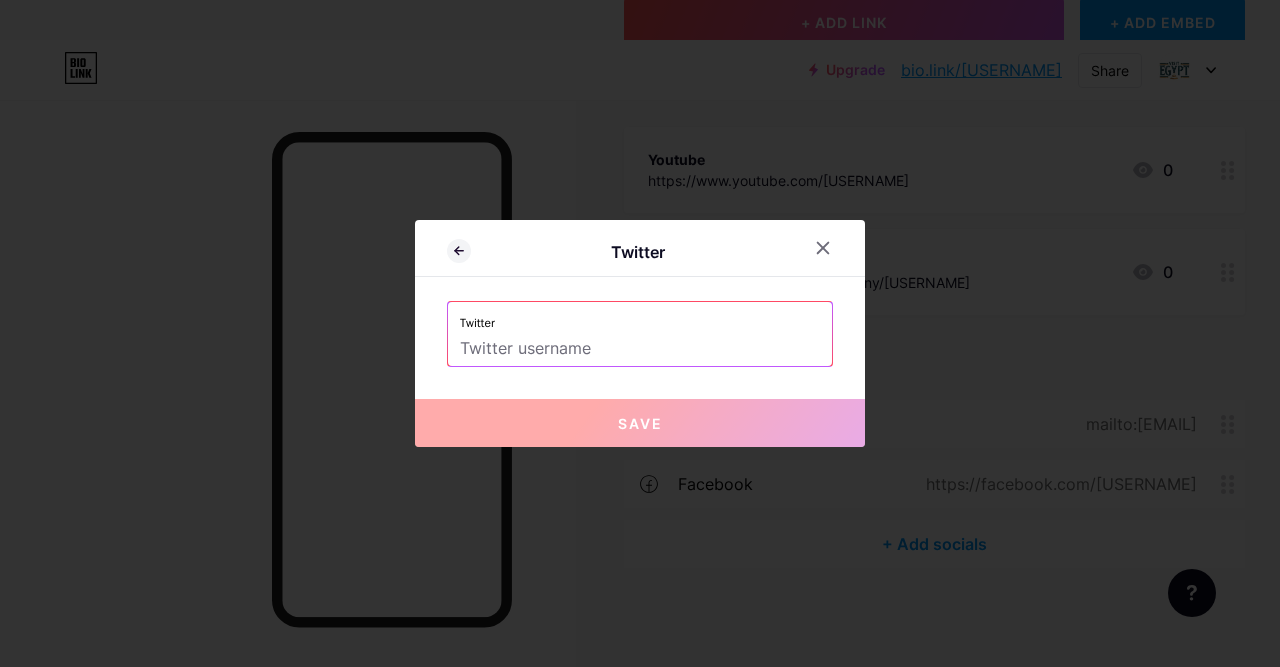 click at bounding box center [640, 349] 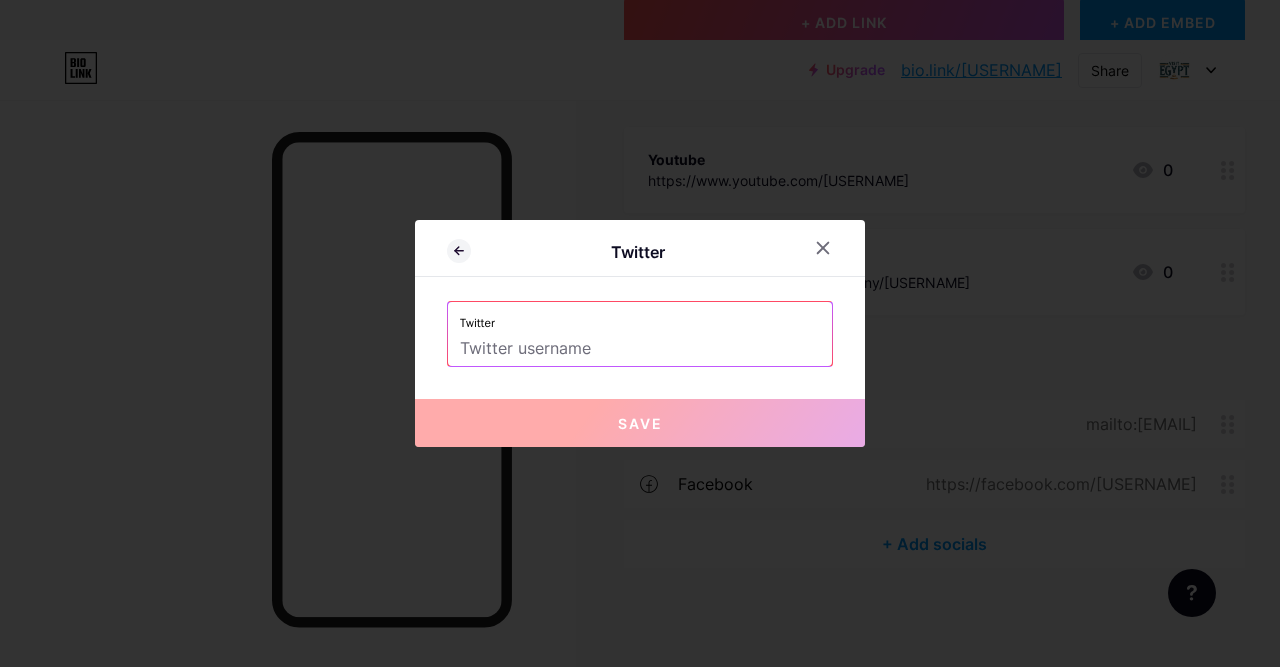 click on "Twitter" at bounding box center [640, 317] 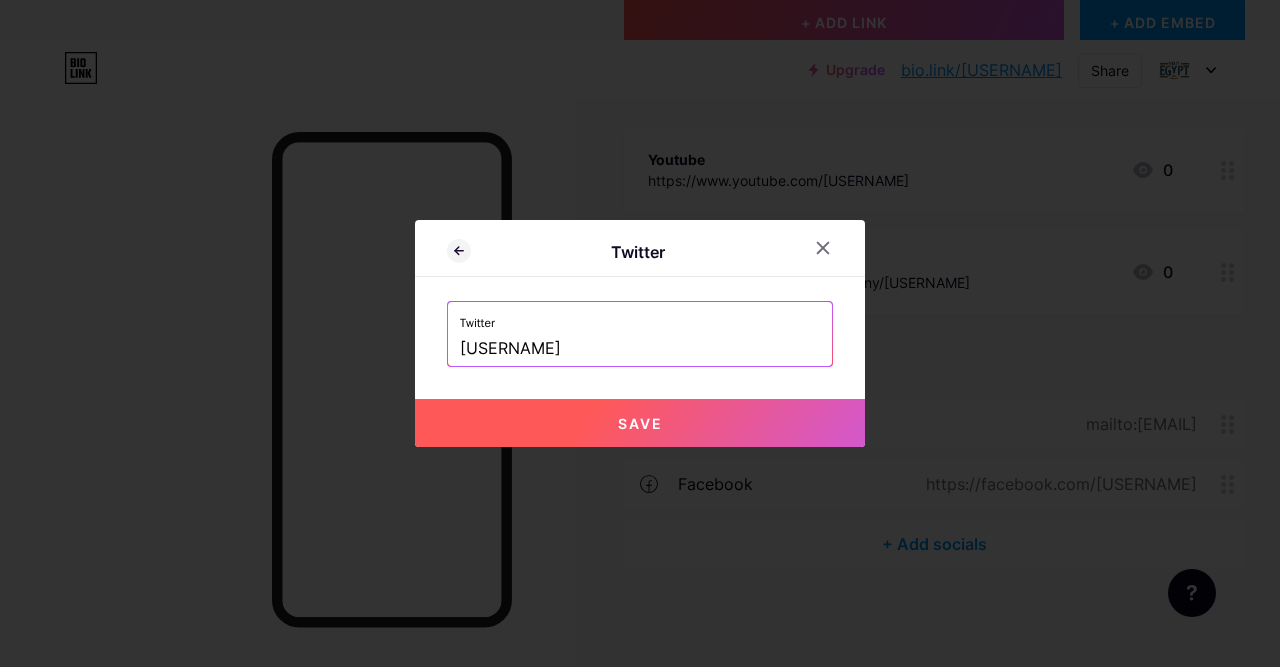 click on "Save" at bounding box center [640, 423] 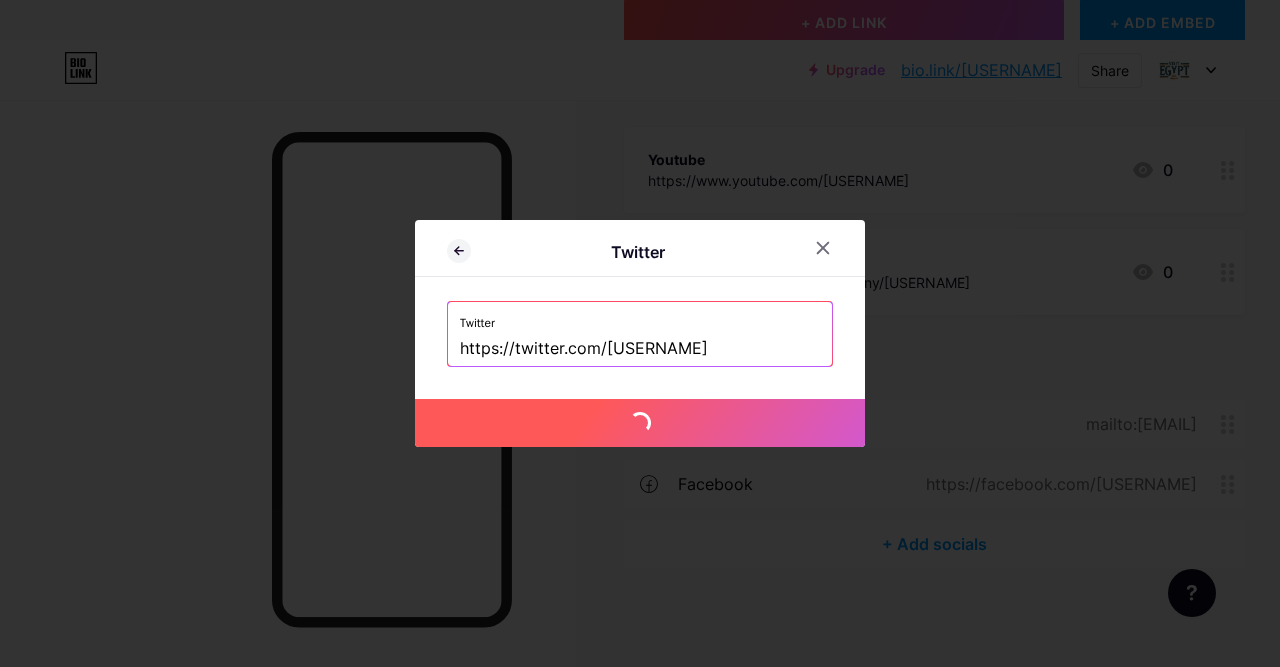 click at bounding box center (640, 333) 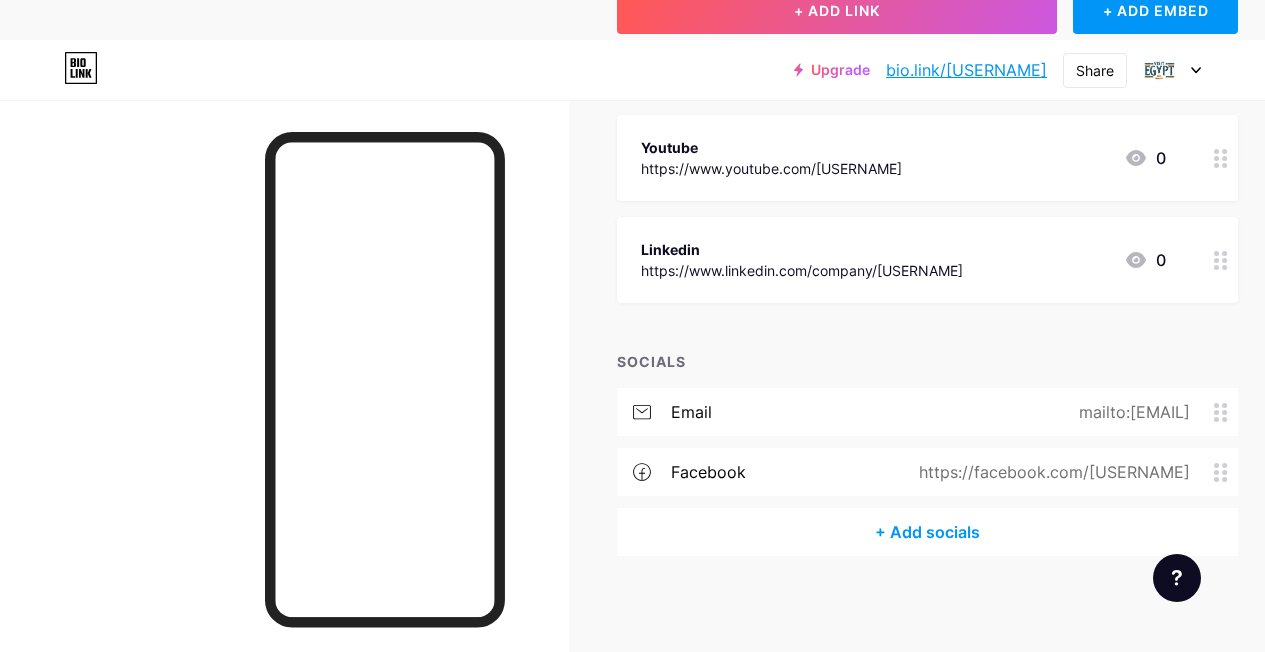 scroll, scrollTop: 243, scrollLeft: 0, axis: vertical 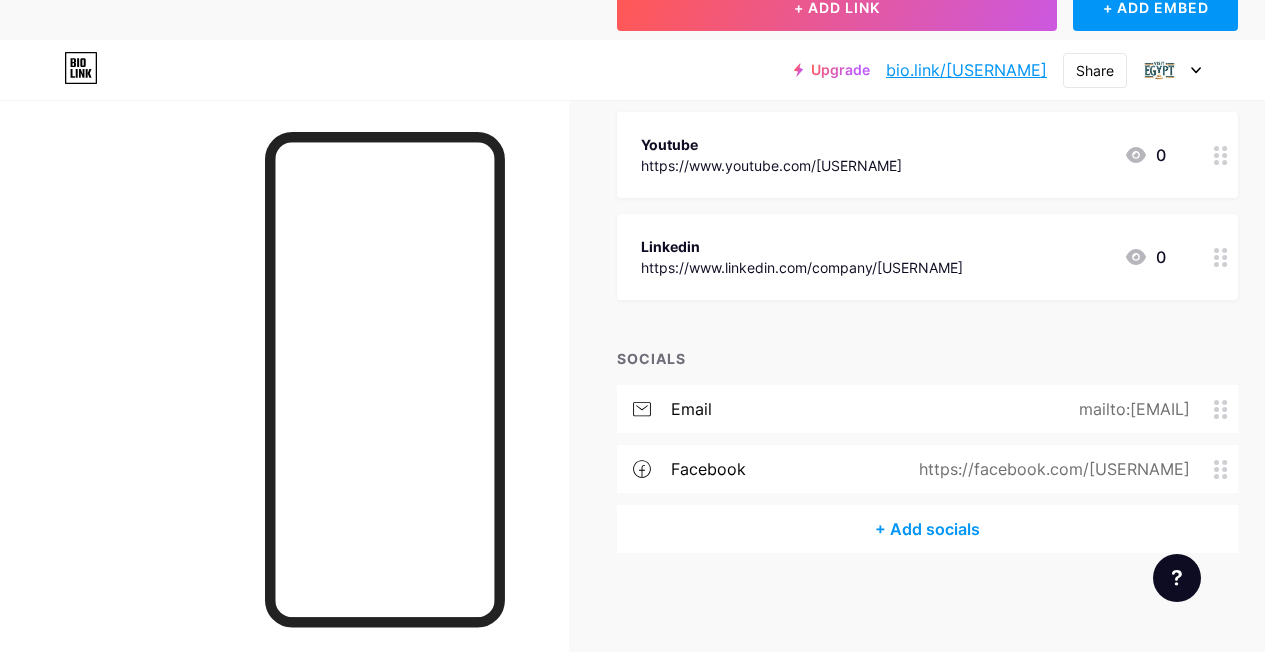 click on "+ Add socials" at bounding box center (927, 529) 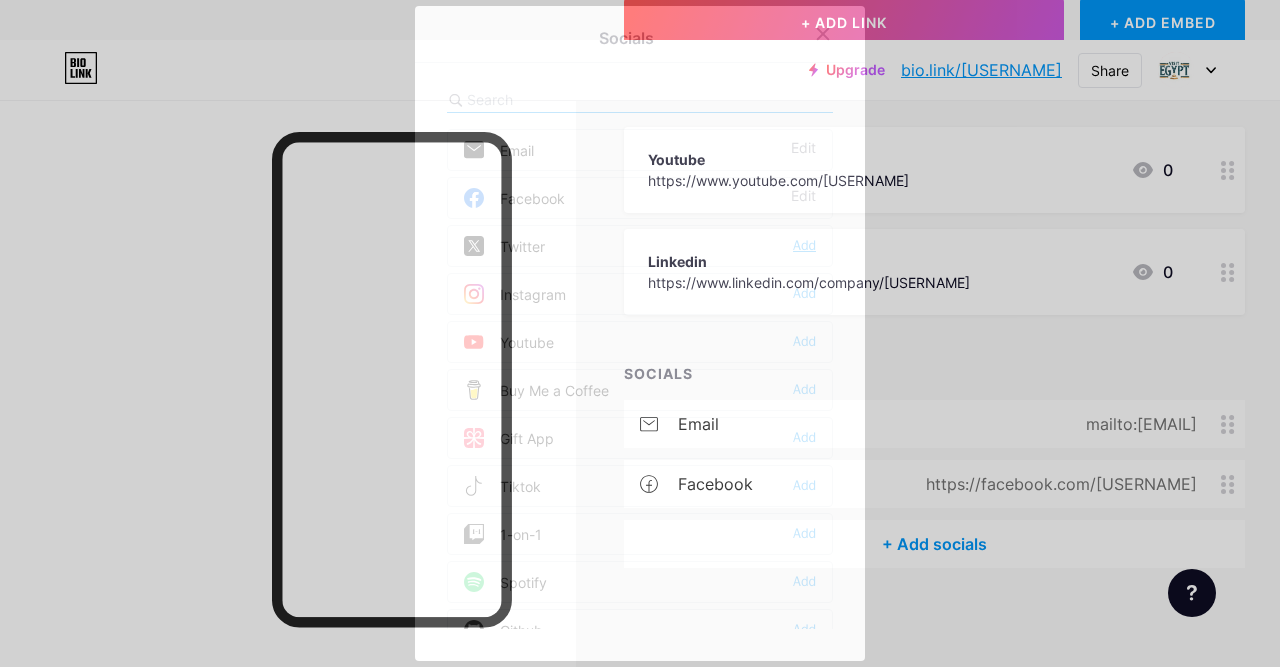 click on "Add" at bounding box center (804, 246) 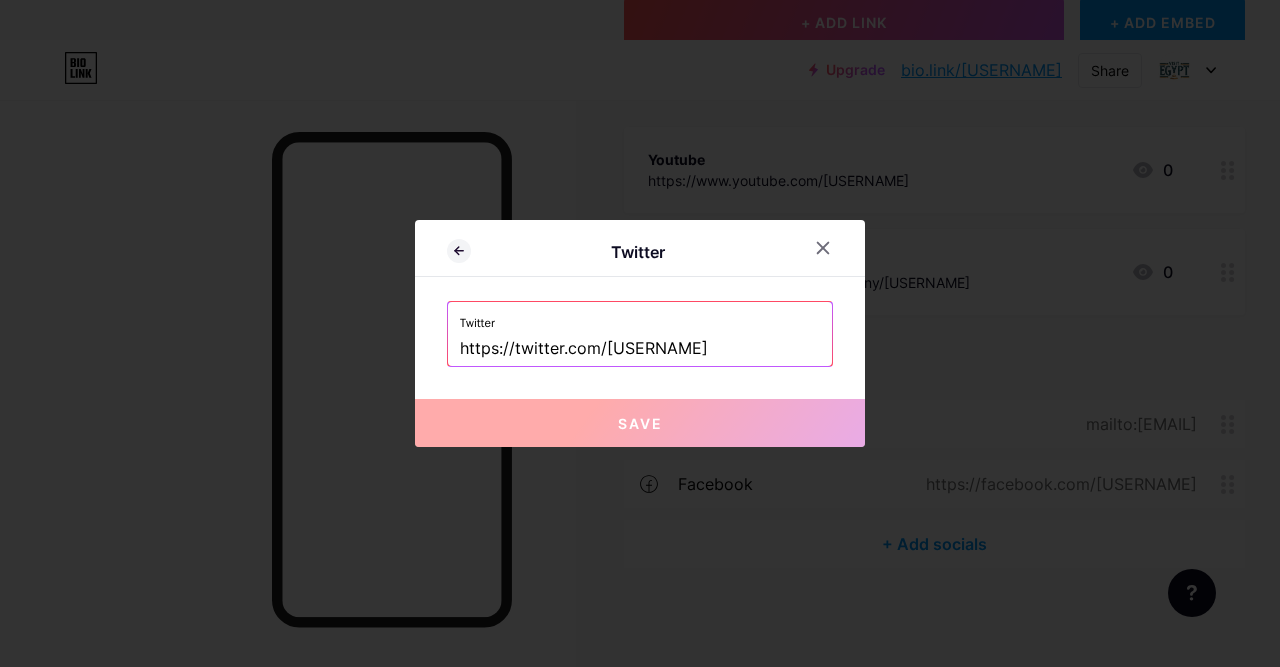 click on "https://twitter.com/[USERNAME]" at bounding box center [640, 349] 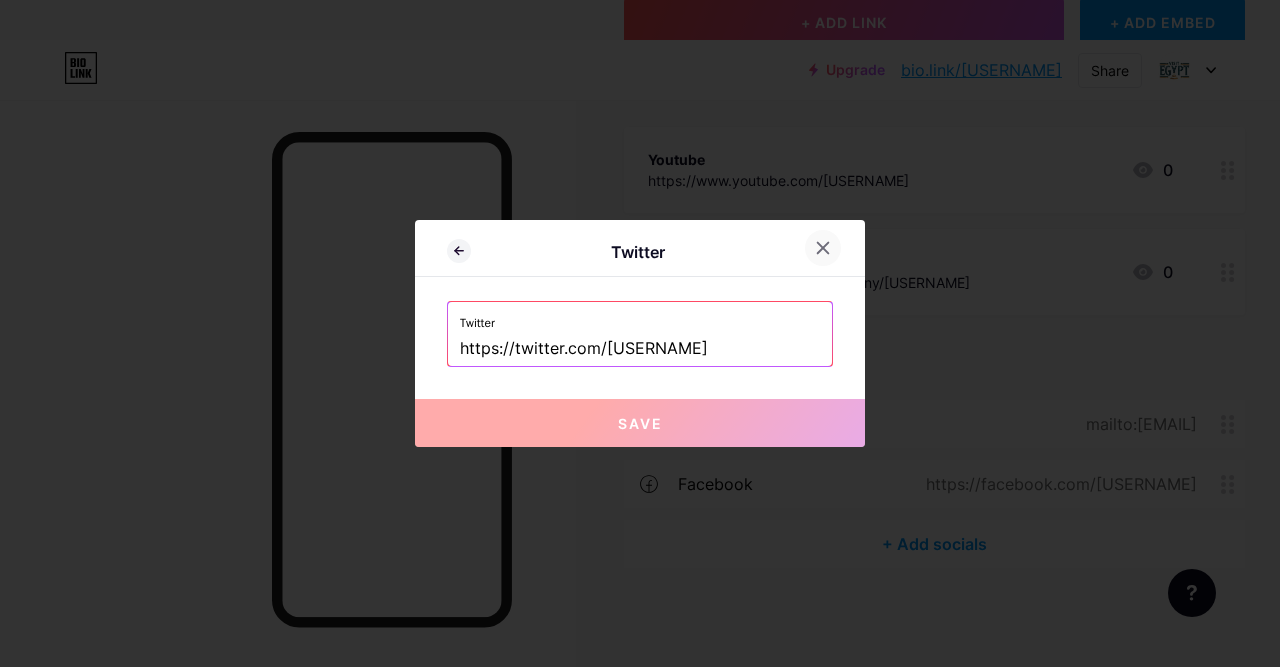 click 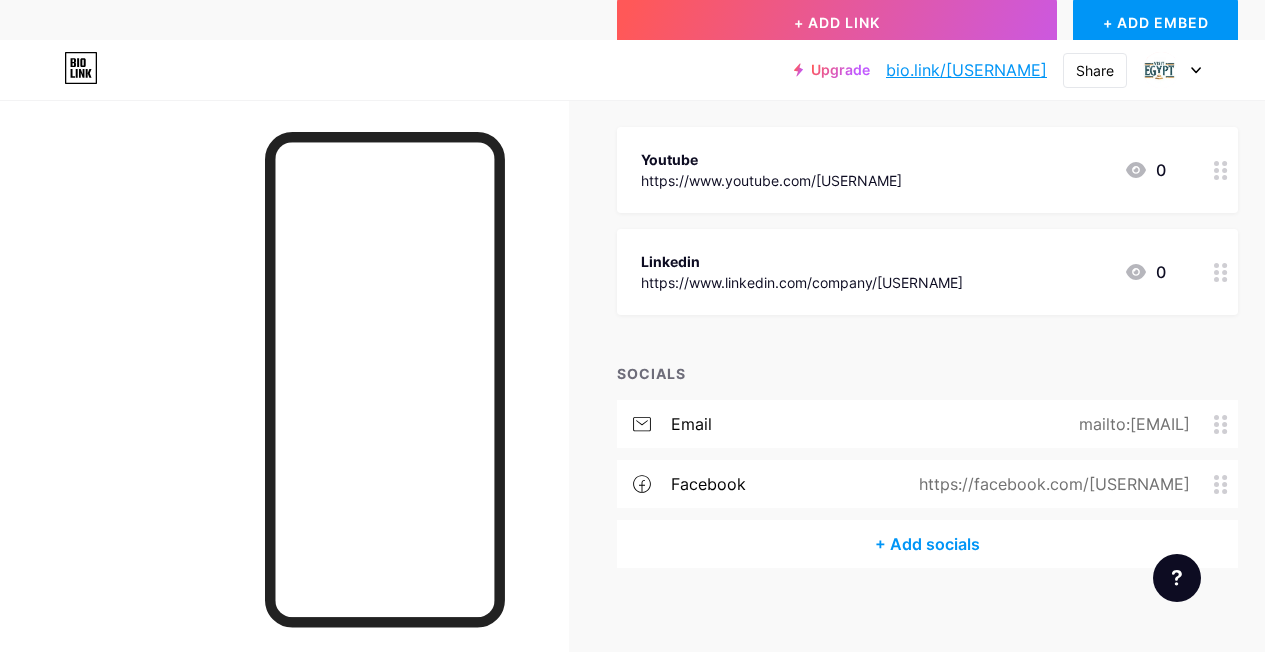 click on "+ Add socials" at bounding box center (927, 544) 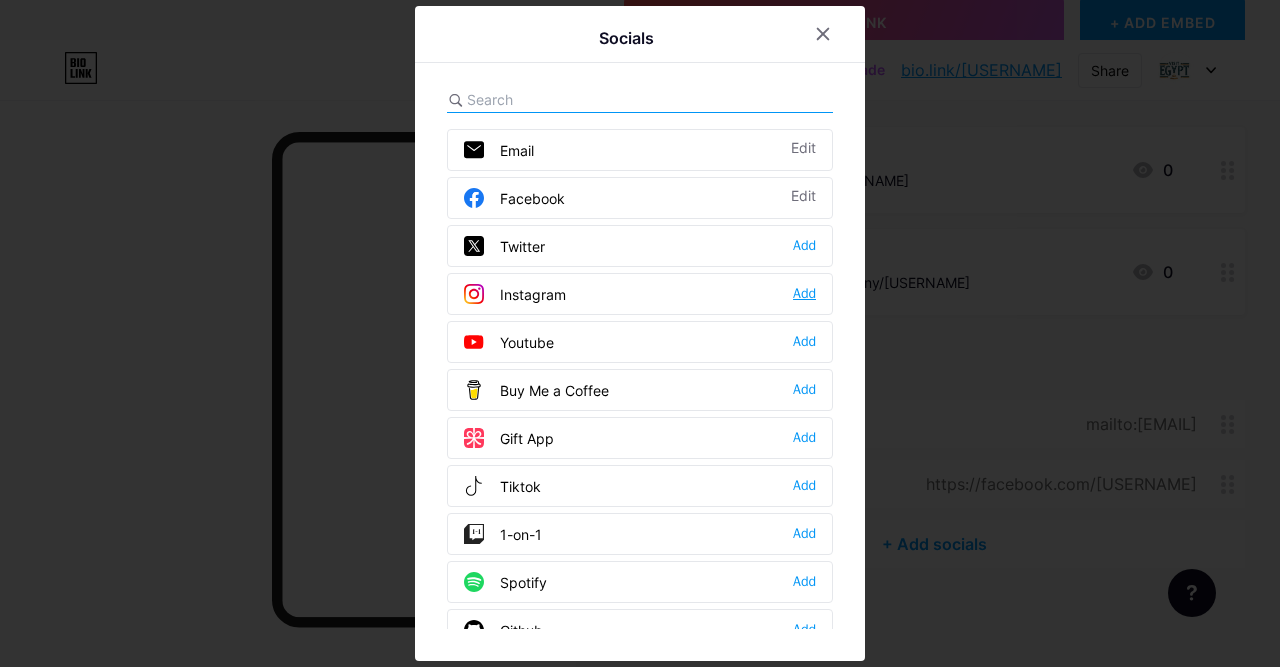 click on "Add" at bounding box center [804, 294] 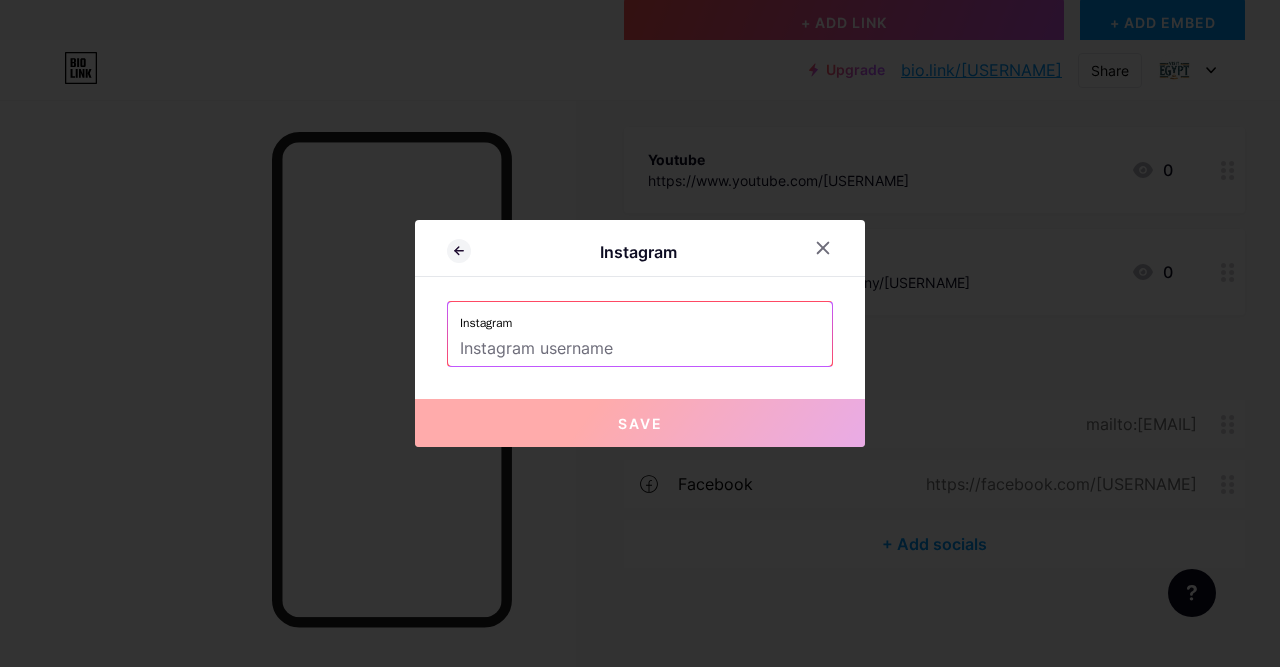 click at bounding box center [640, 349] 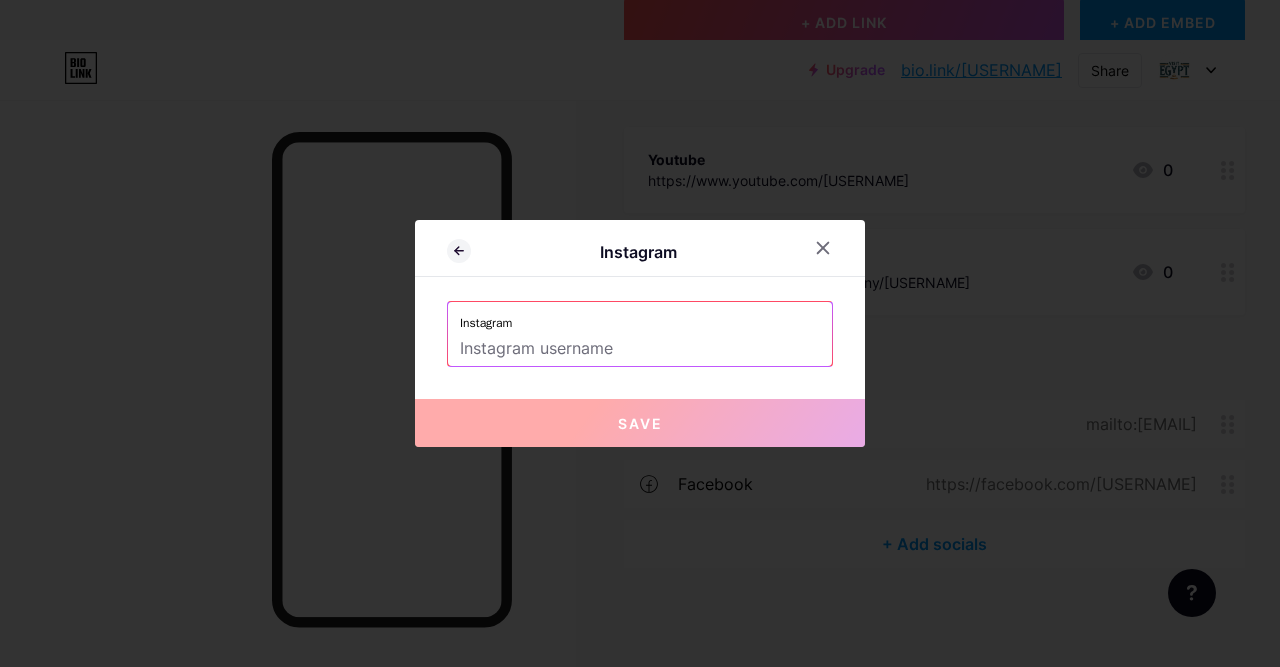 click at bounding box center (640, 349) 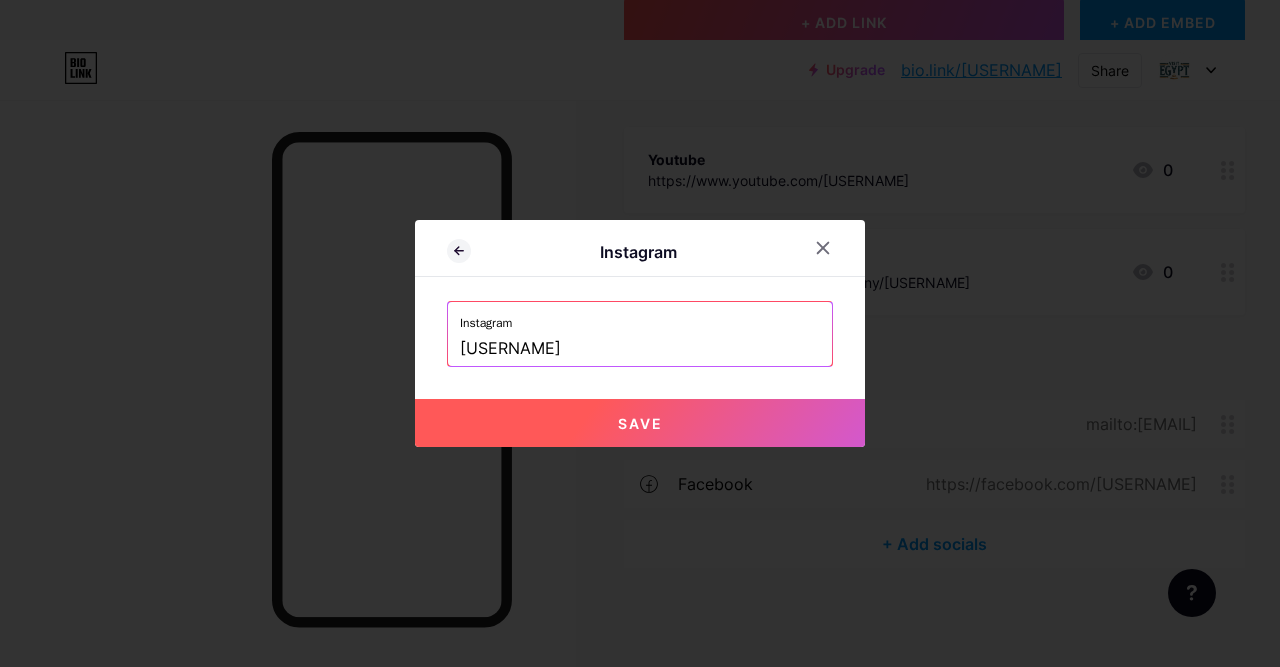 click on "Save" at bounding box center [640, 423] 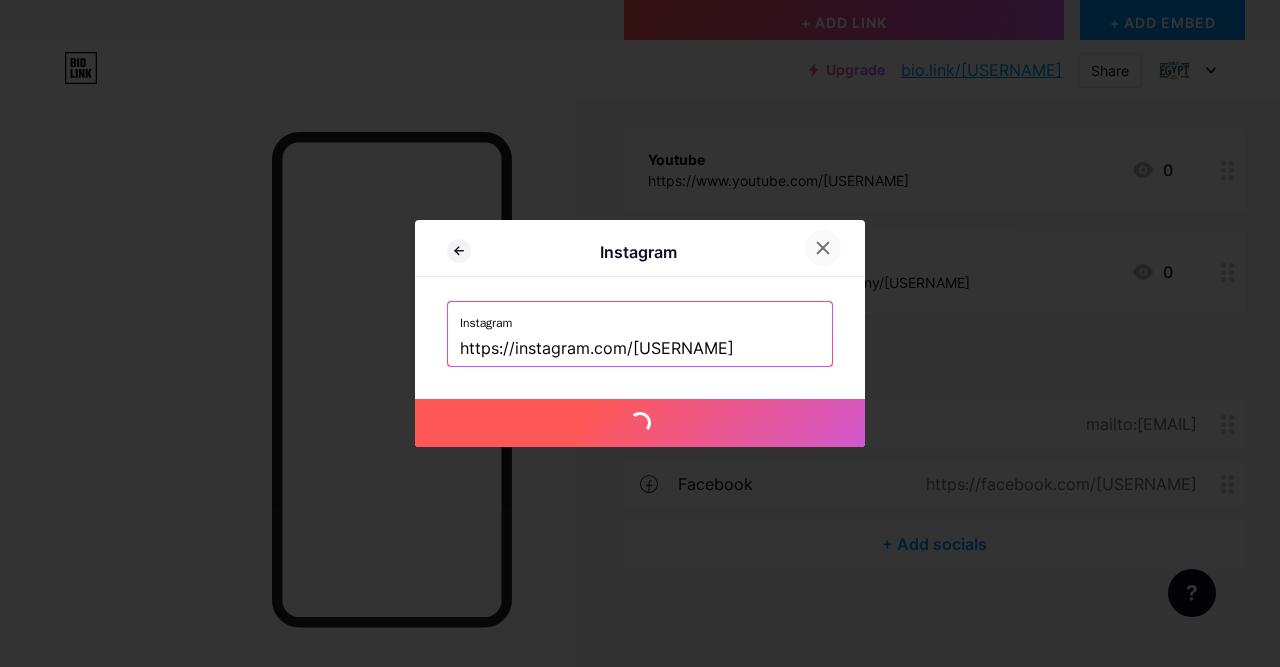 click at bounding box center [823, 248] 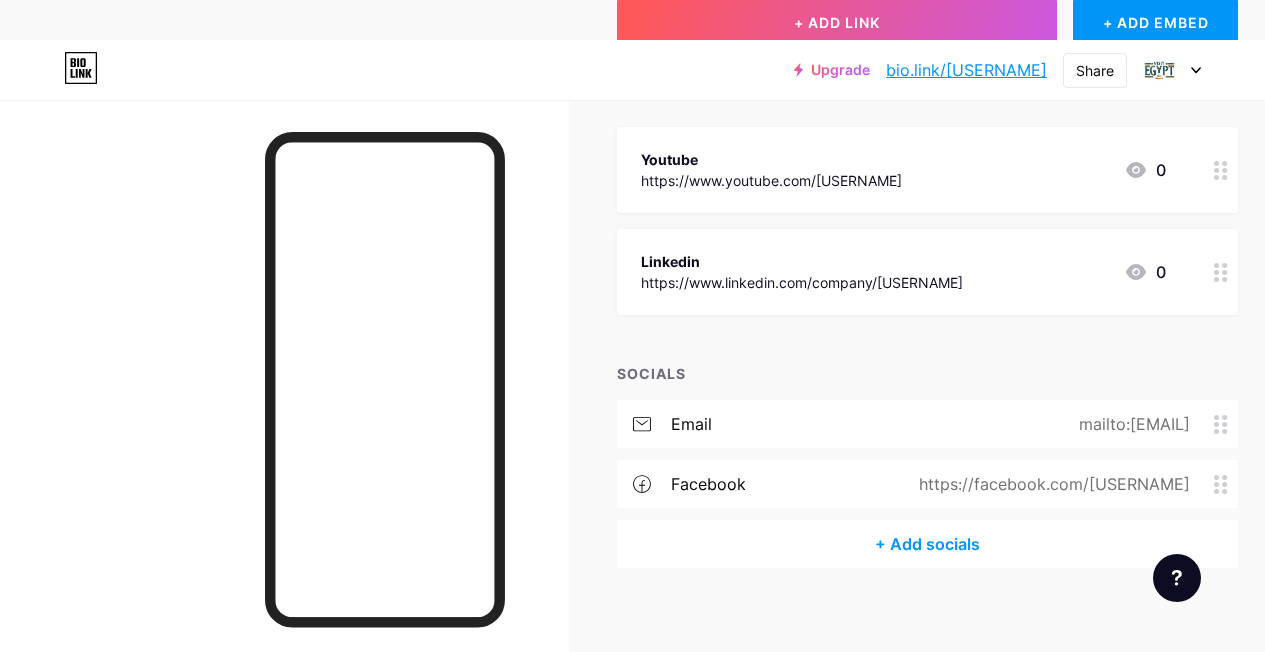 drag, startPoint x: 331, startPoint y: 130, endPoint x: 849, endPoint y: 130, distance: 518 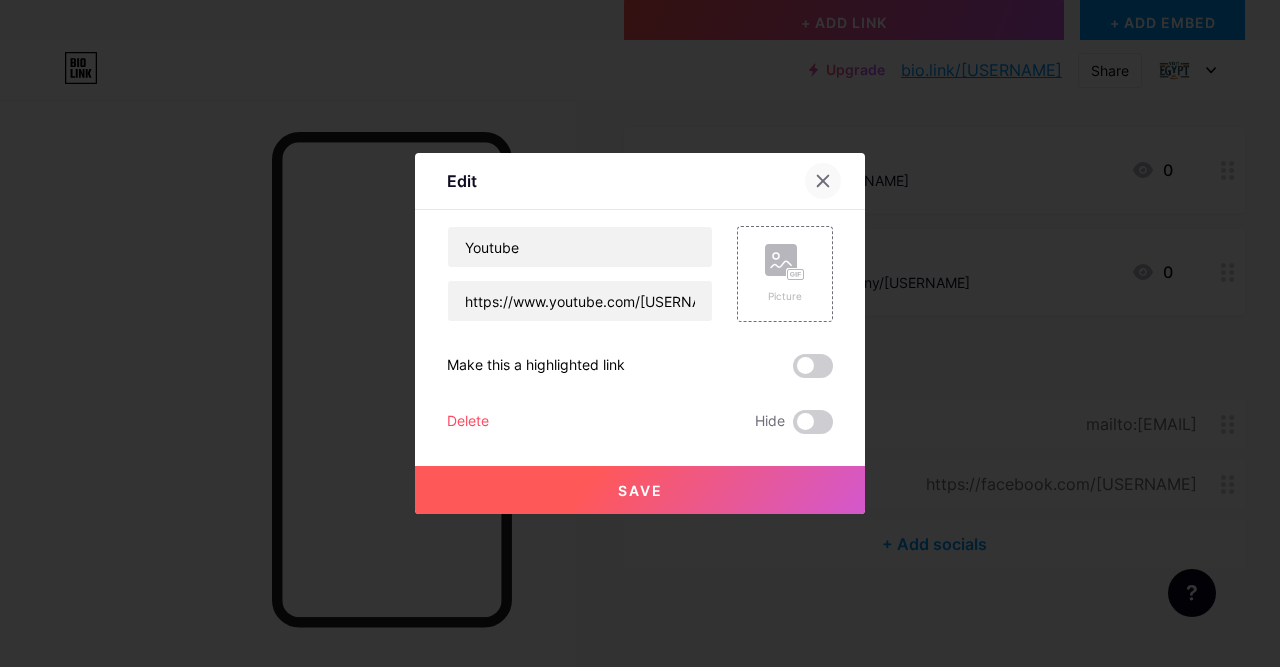 click 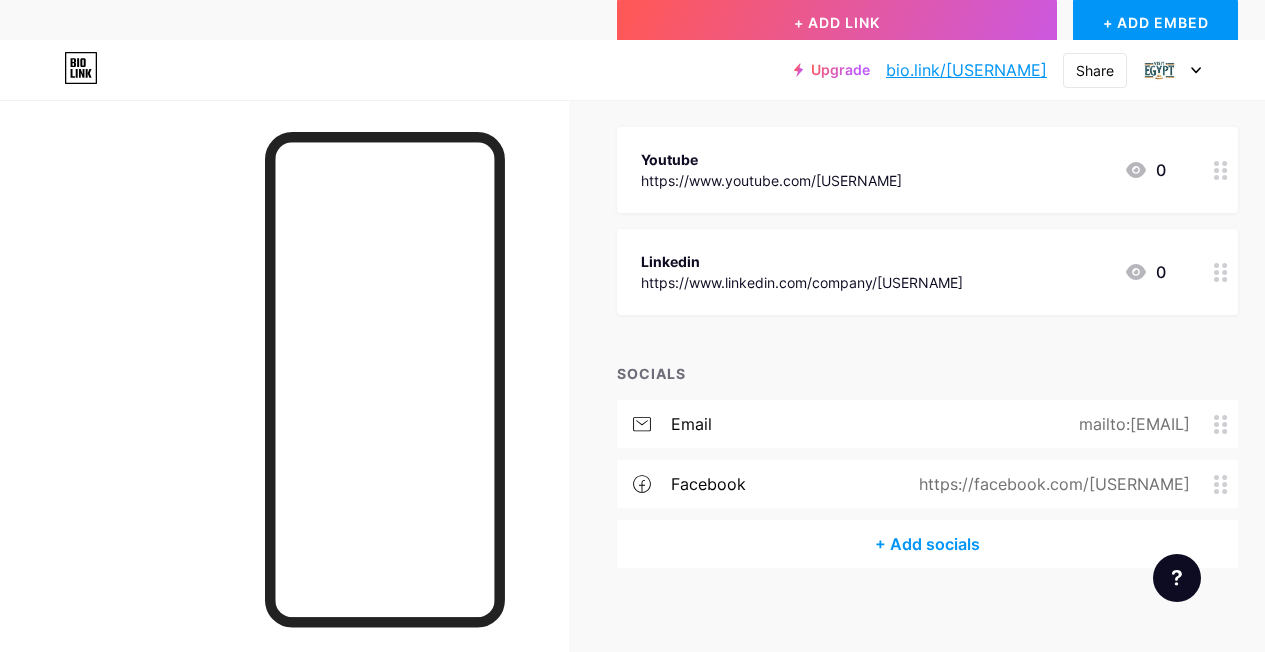 click on "bio.link/[USERNAME]" at bounding box center [966, 70] 